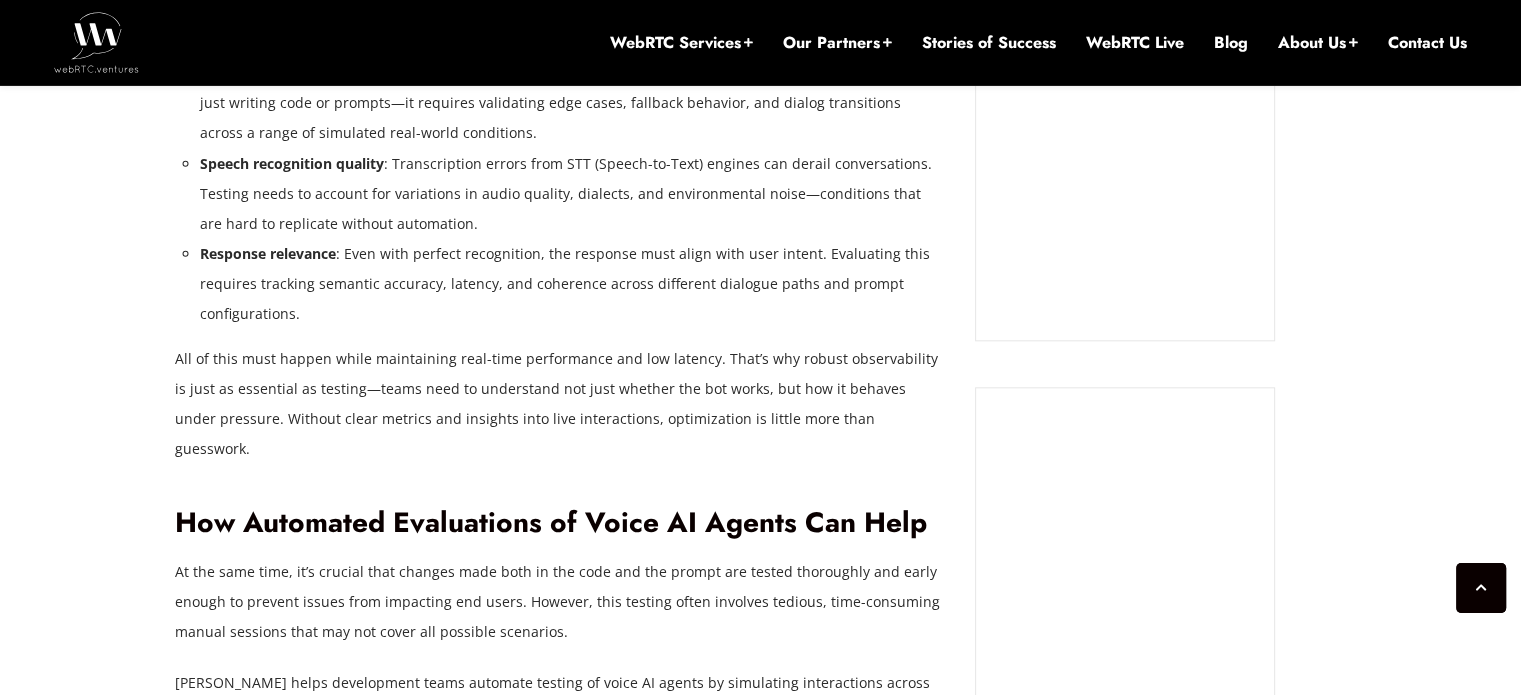 scroll, scrollTop: 0, scrollLeft: 0, axis: both 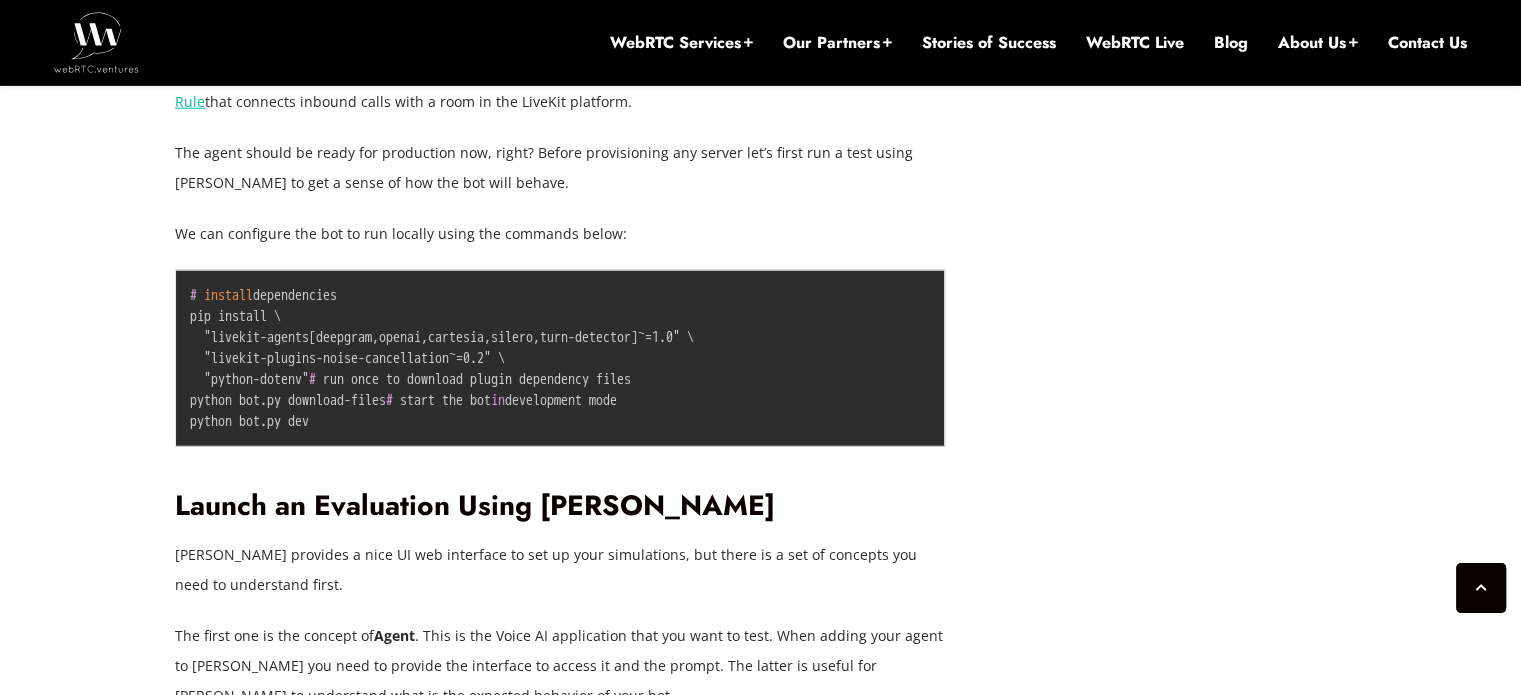 click on "Finally, it’s all a matter of integrating telephony. To do so, the team  purchases a number in [GEOGRAPHIC_DATA] , and  creates an Elastic SIP Trunk  with Origination SIP URIS set to the one provided by LiveKit Cloud (i.e. sip:[DOMAIN_NAME]). You can check your SIP URI in the settings of your LiveKit Project." at bounding box center (560, -10) 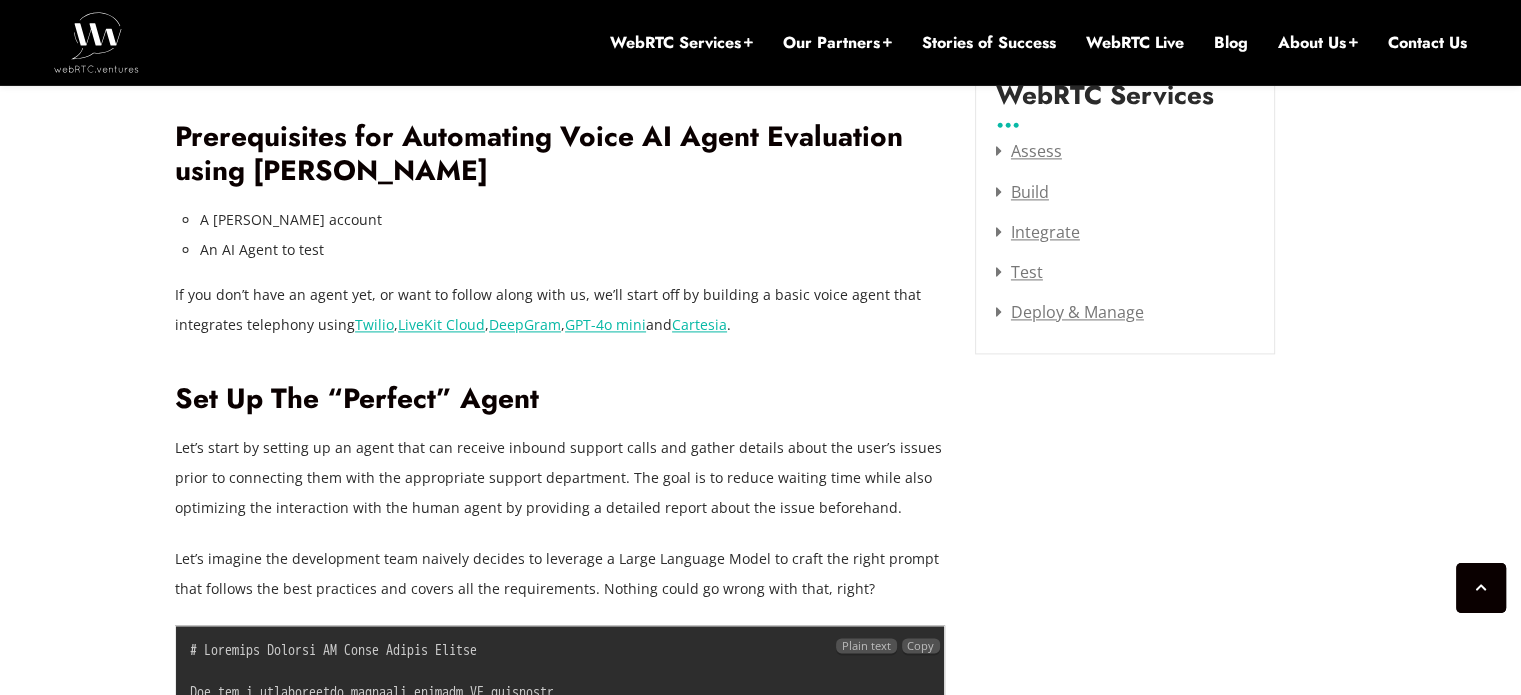scroll, scrollTop: 2716, scrollLeft: 0, axis: vertical 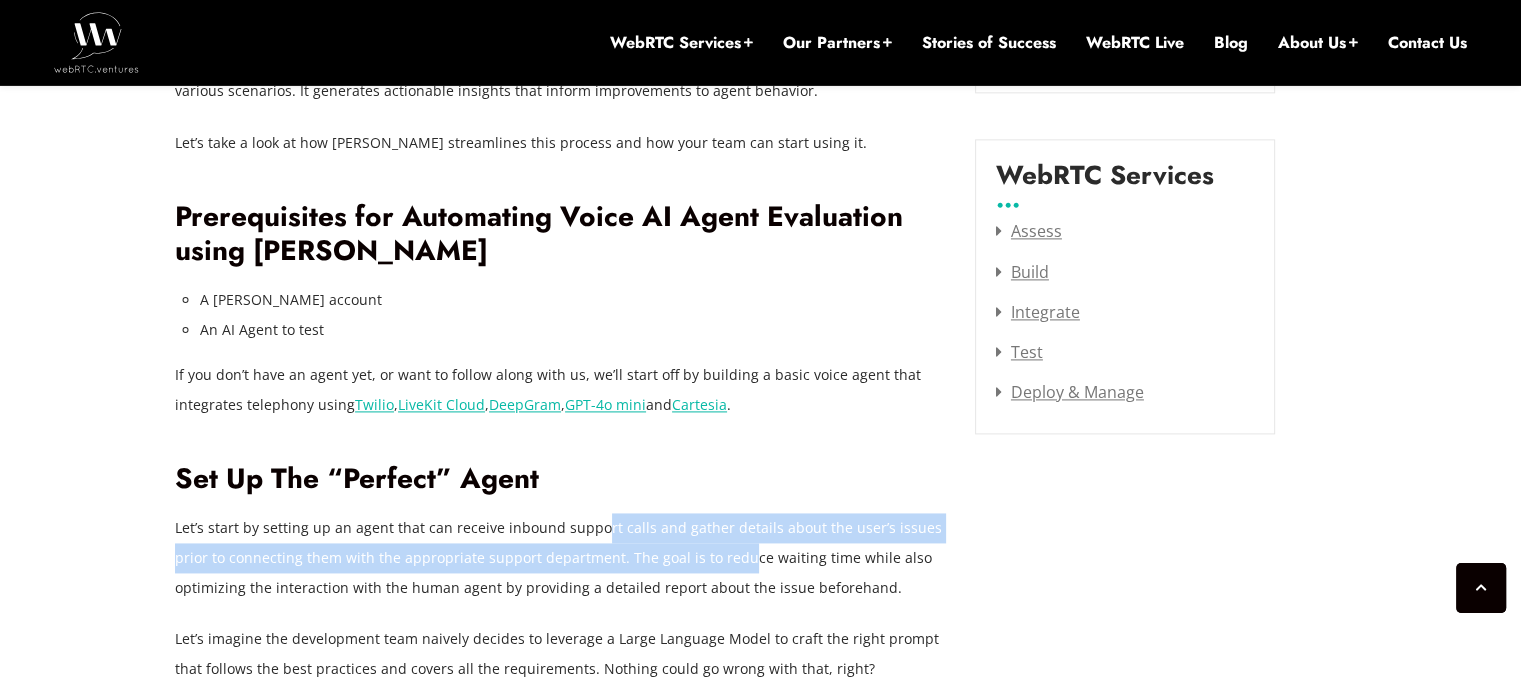 drag, startPoint x: 669, startPoint y: 434, endPoint x: 840, endPoint y: 456, distance: 172.4094 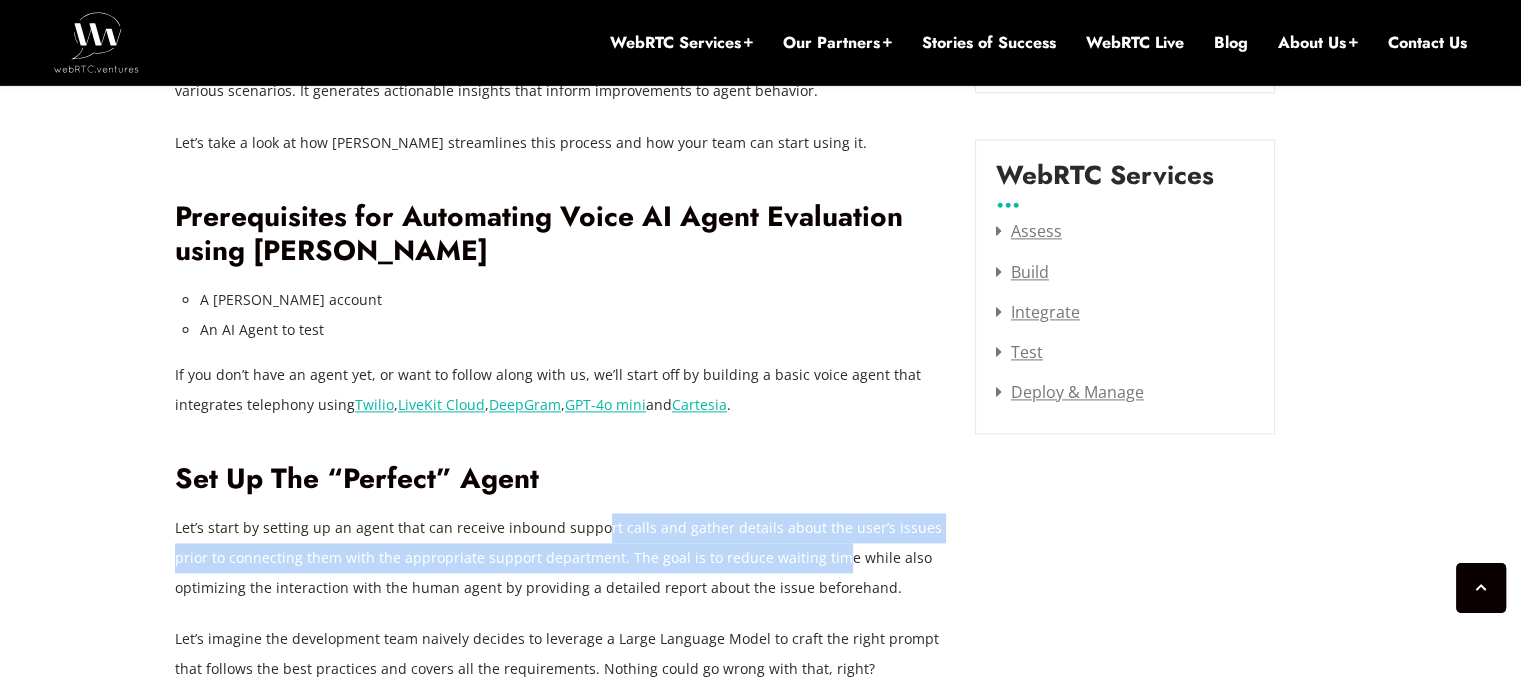 click on "Let’s start by setting up an agent that can receive inbound support calls and gather details about the user’s issues prior to connecting them with the appropriate support department. The goal is to reduce waiting time while also optimizing the interaction with the human agent by providing a detailed report about the issue beforehand." at bounding box center (560, 558) 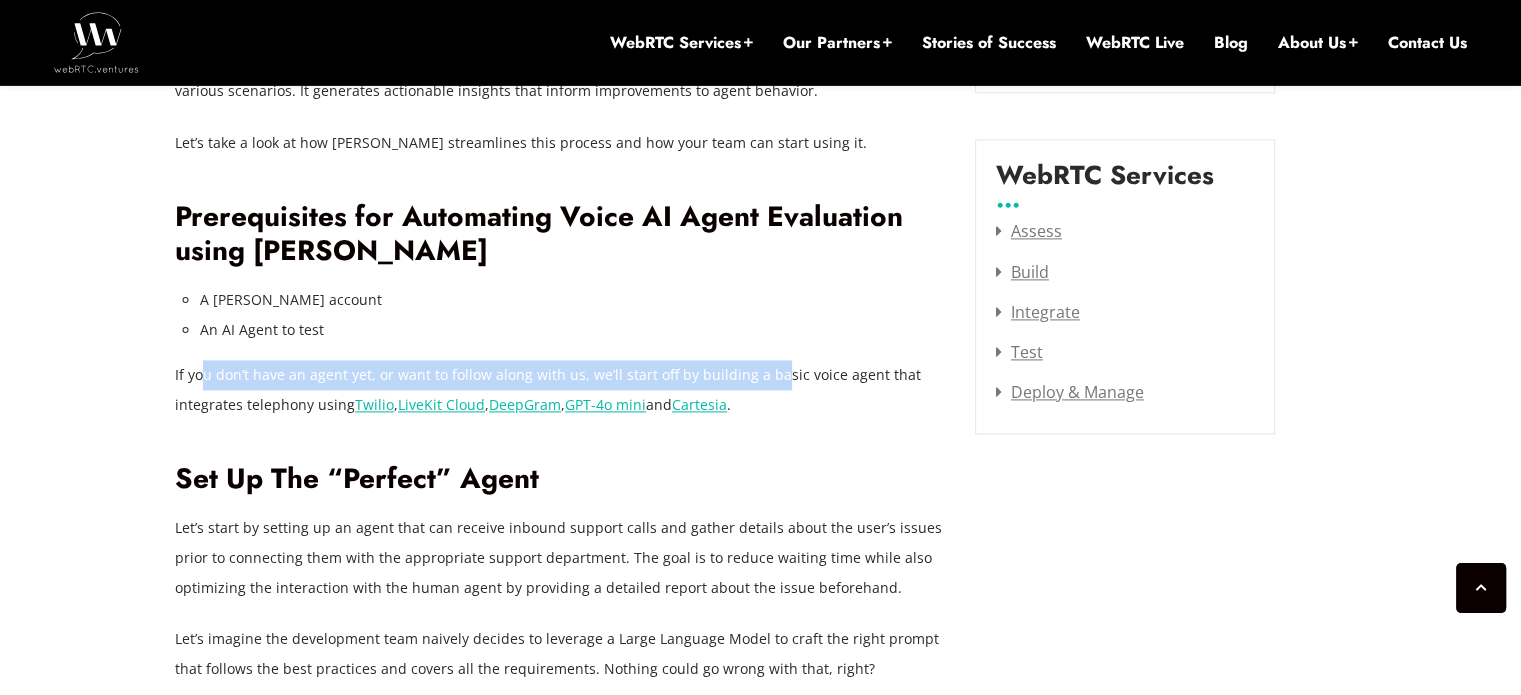 drag, startPoint x: 204, startPoint y: 257, endPoint x: 795, endPoint y: 259, distance: 591.00336 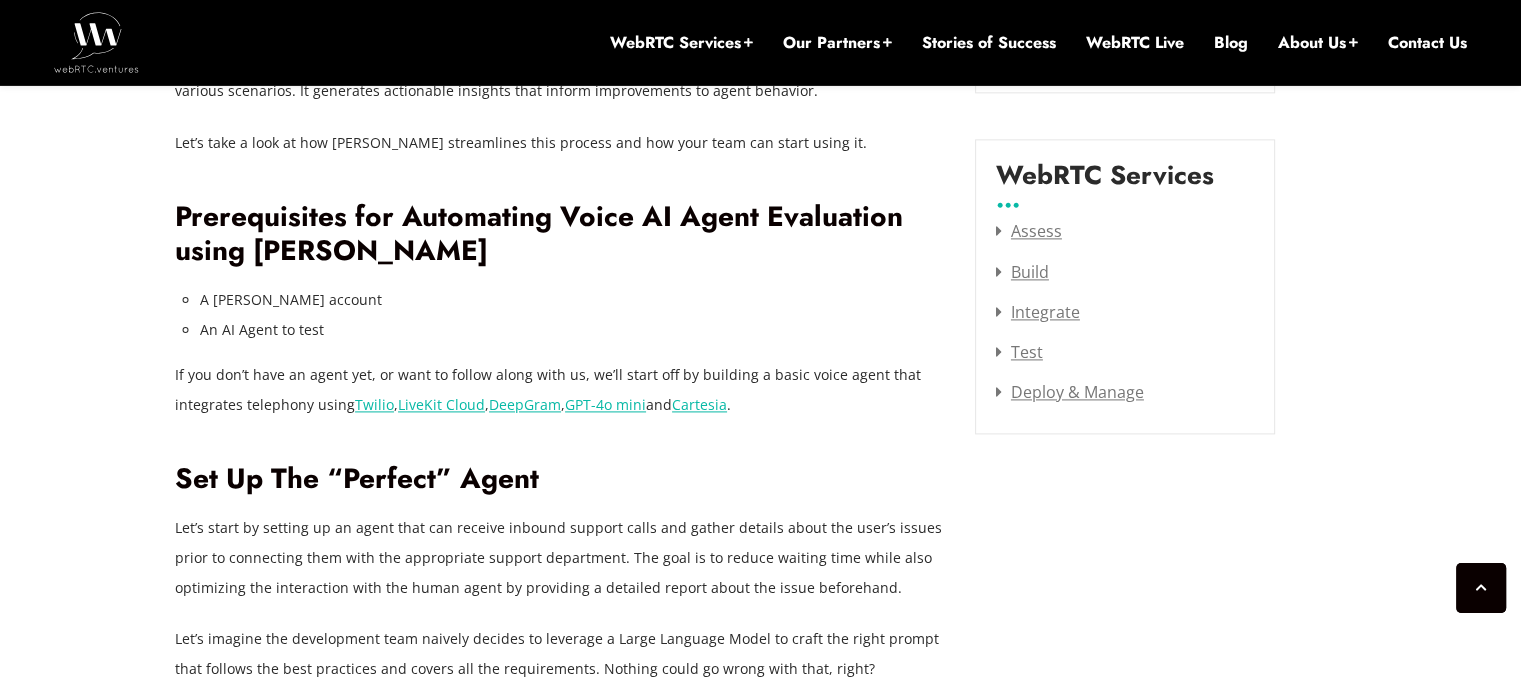 click on "If you don’t have an agent yet, or want to follow along with us, we’ll start off by building a basic voice agent that integrates telephony using  Twilio ,  LiveKit Cloud ,  DeepGram ,  GPT-4o mini  and  Cartesia ." at bounding box center [560, 390] 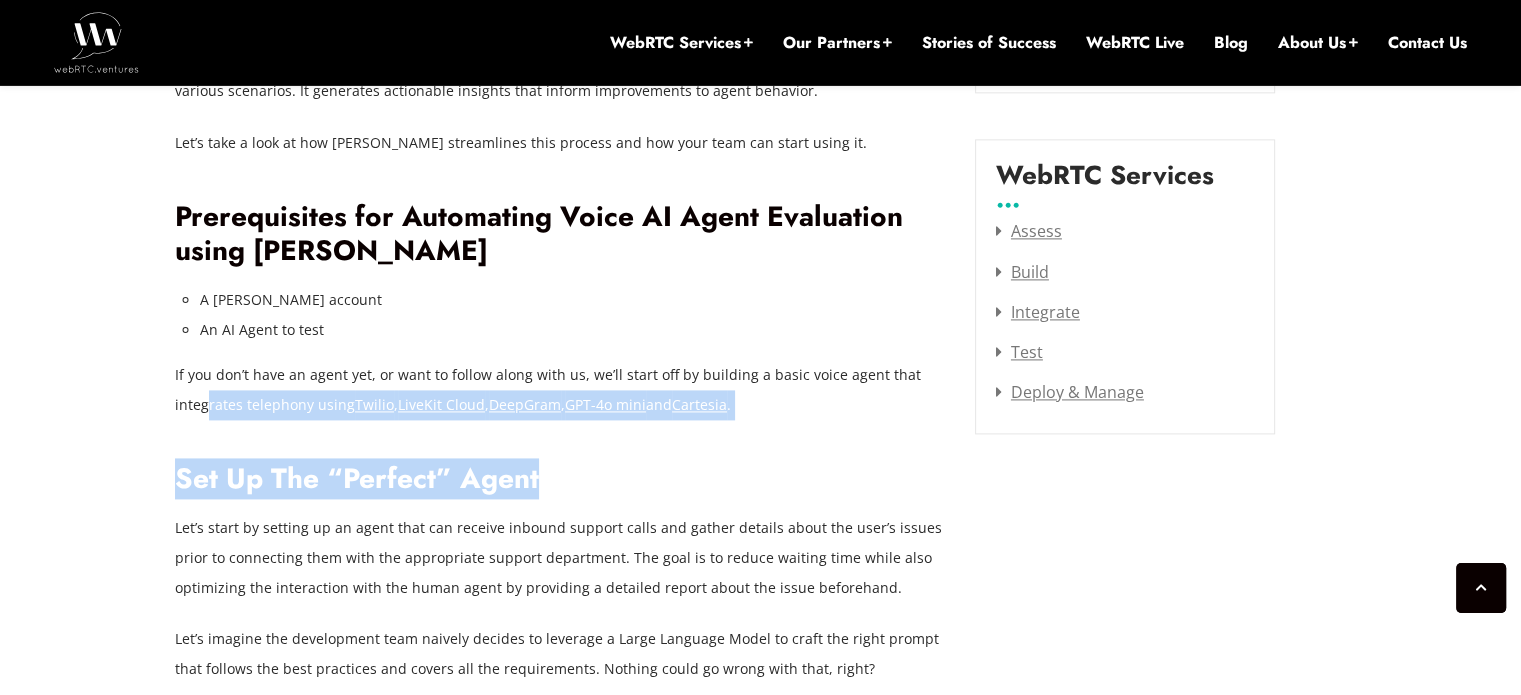 drag, startPoint x: 206, startPoint y: 275, endPoint x: 821, endPoint y: 315, distance: 616.29944 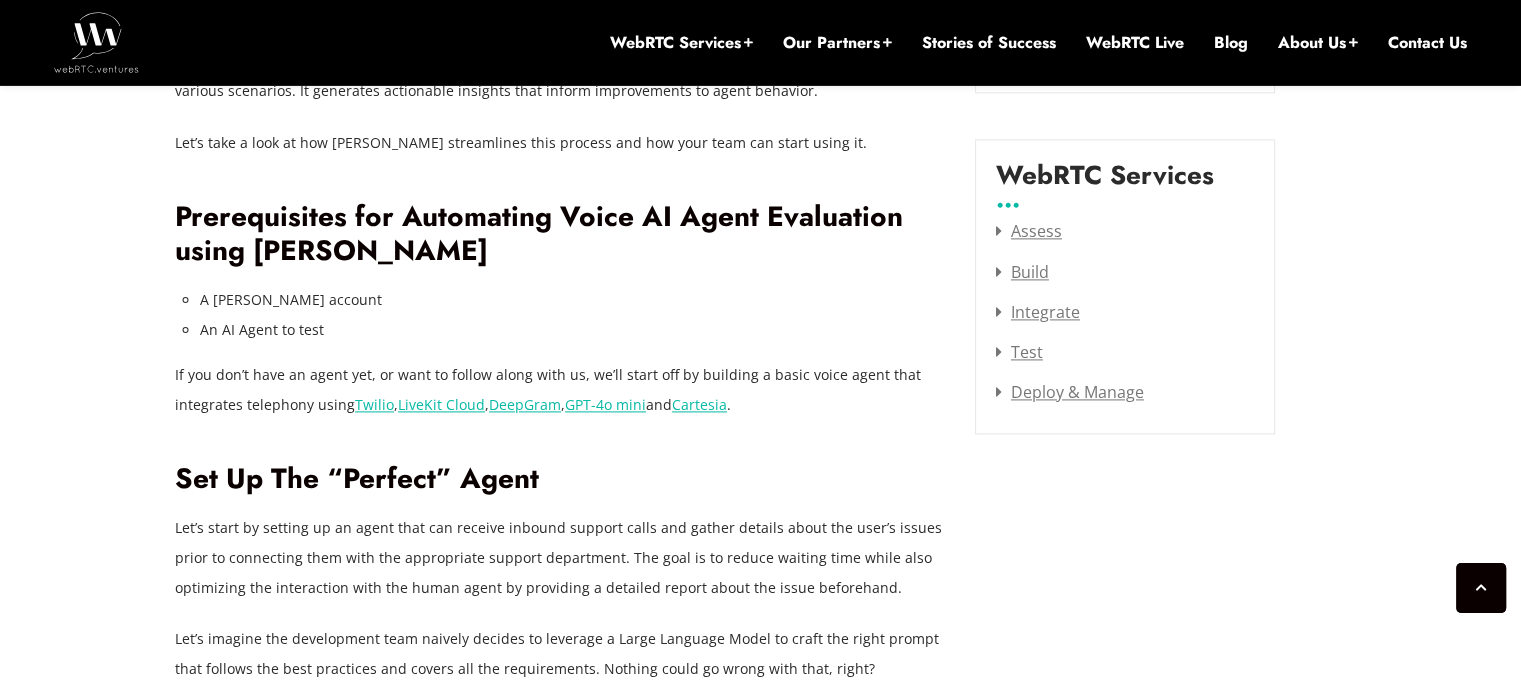 click on "Let’s start by setting up an agent that can receive inbound support calls and gather details about the user’s issues prior to connecting them with the appropriate support department. The goal is to reduce waiting time while also optimizing the interaction with the human agent by providing a detailed report about the issue beforehand." at bounding box center [560, 558] 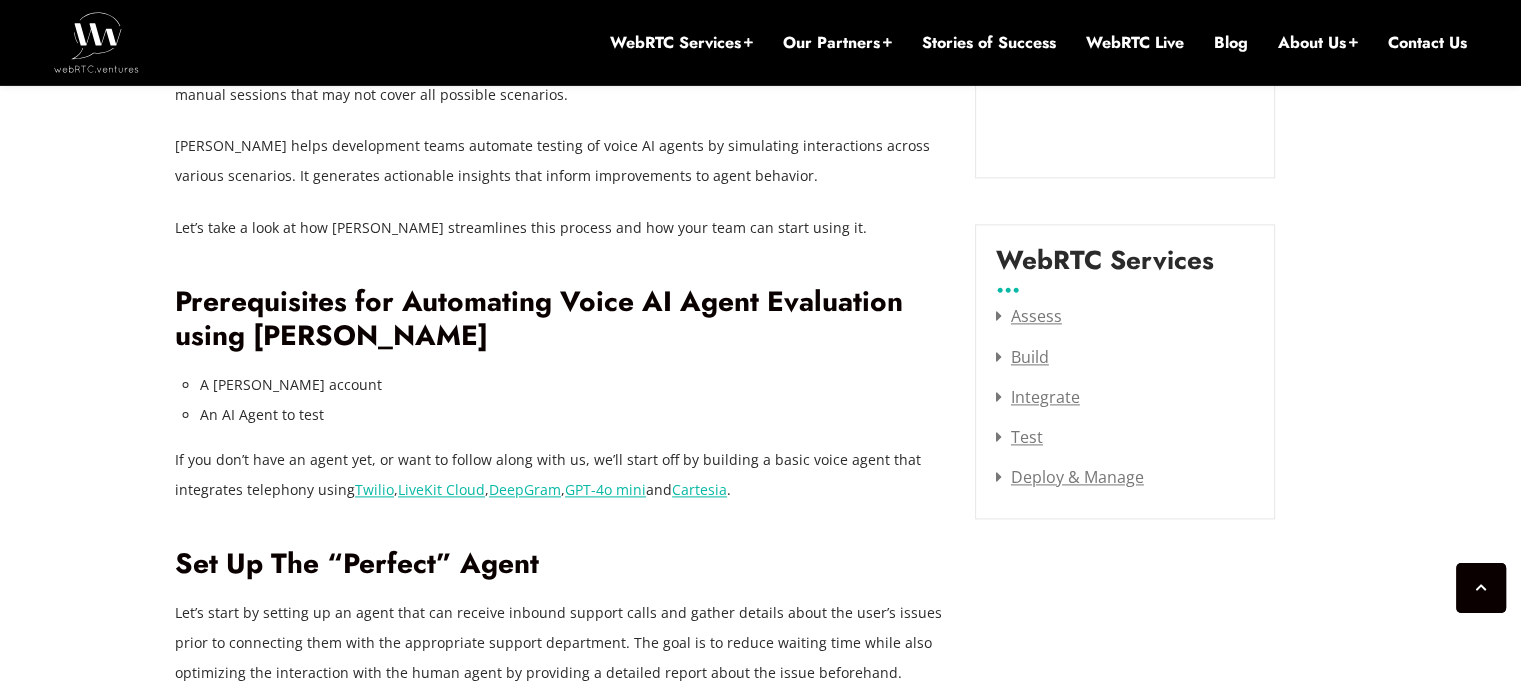 scroll, scrollTop: 2616, scrollLeft: 0, axis: vertical 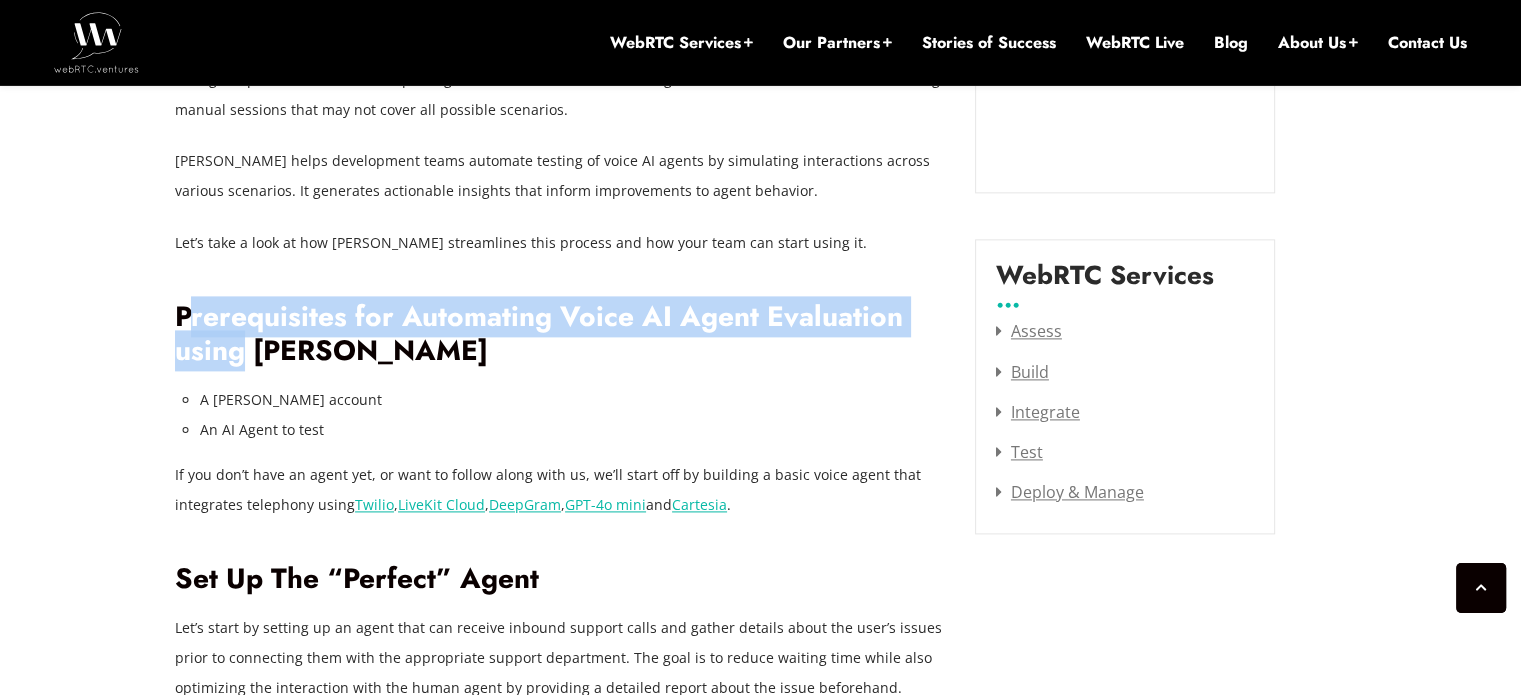 drag, startPoint x: 184, startPoint y: 196, endPoint x: 371, endPoint y: 224, distance: 189.08464 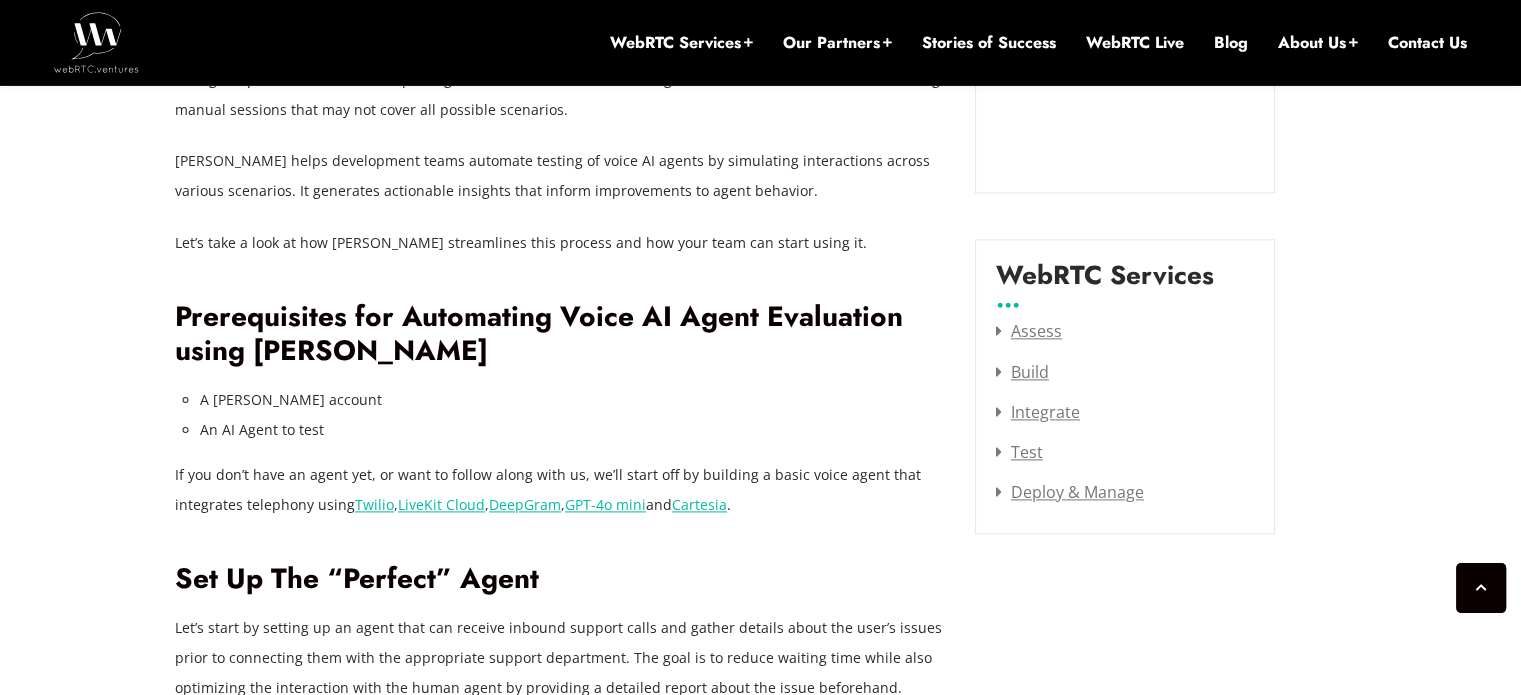 click on "Prerequisites for Automating Voice AI Agent Evaluation using [PERSON_NAME]" at bounding box center (560, 334) 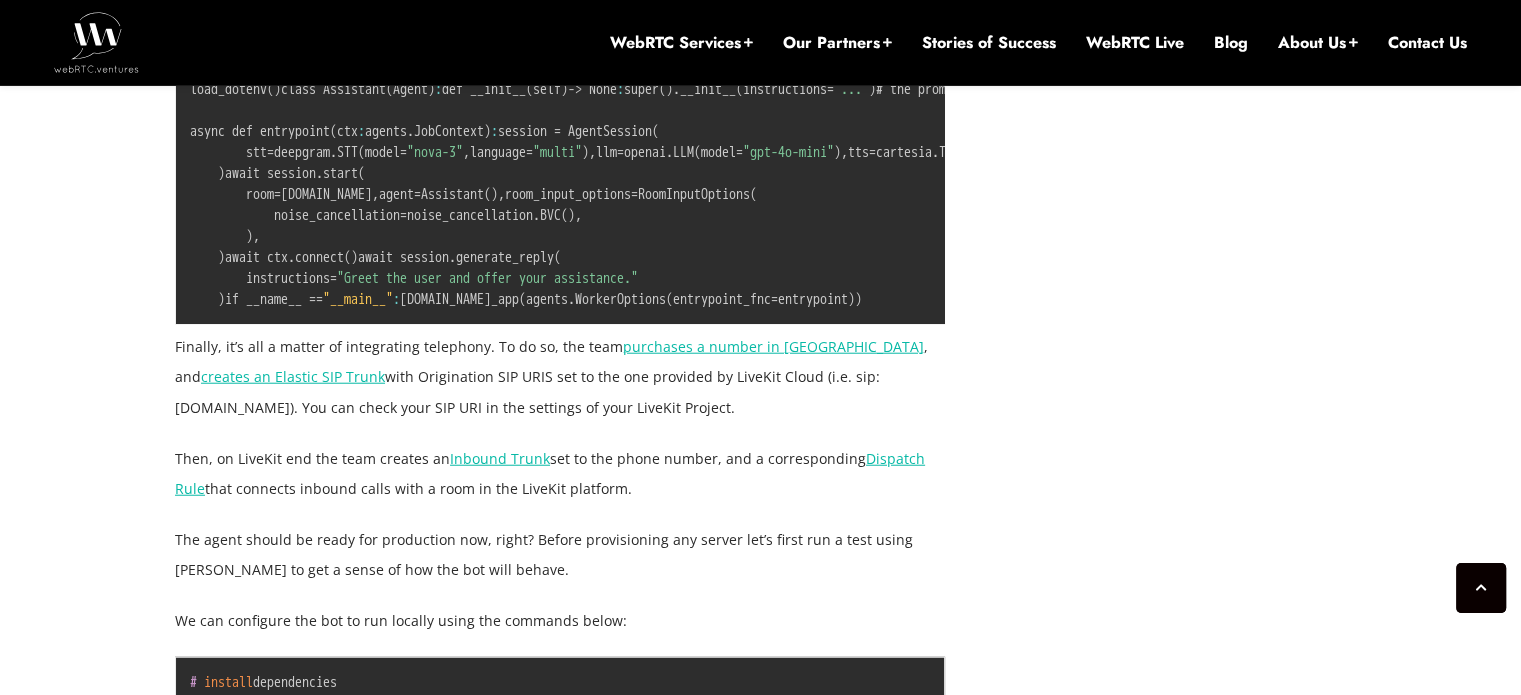 scroll, scrollTop: 5016, scrollLeft: 0, axis: vertical 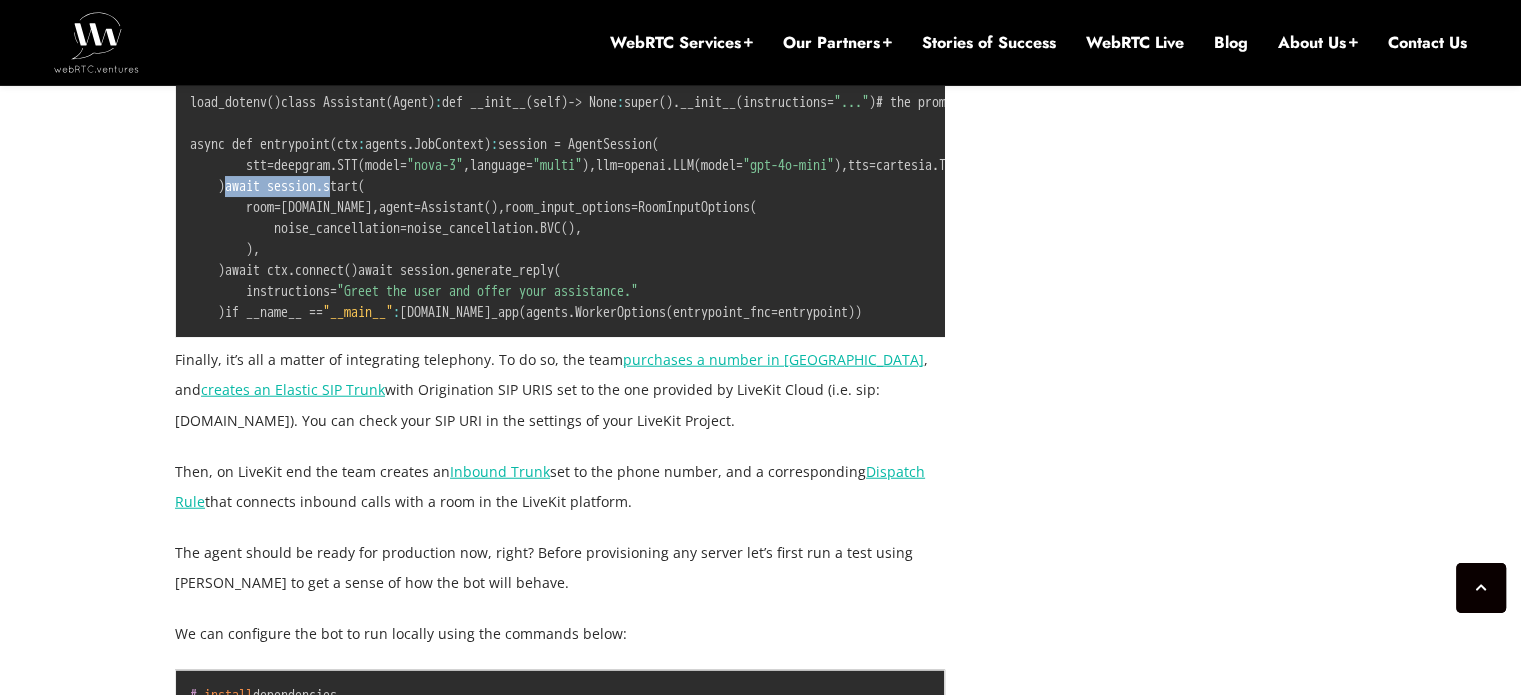 drag, startPoint x: 263, startPoint y: 367, endPoint x: 289, endPoint y: 392, distance: 36.069378 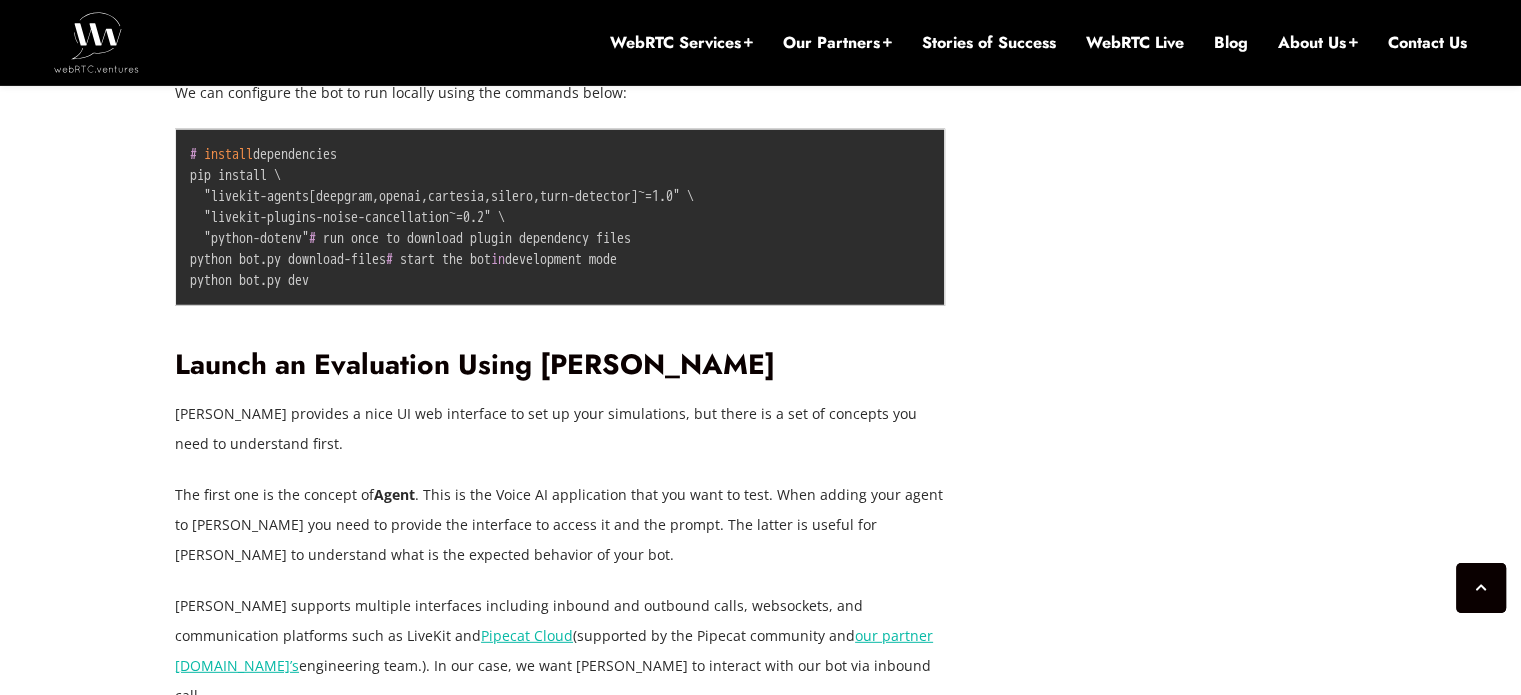 scroll, scrollTop: 5616, scrollLeft: 0, axis: vertical 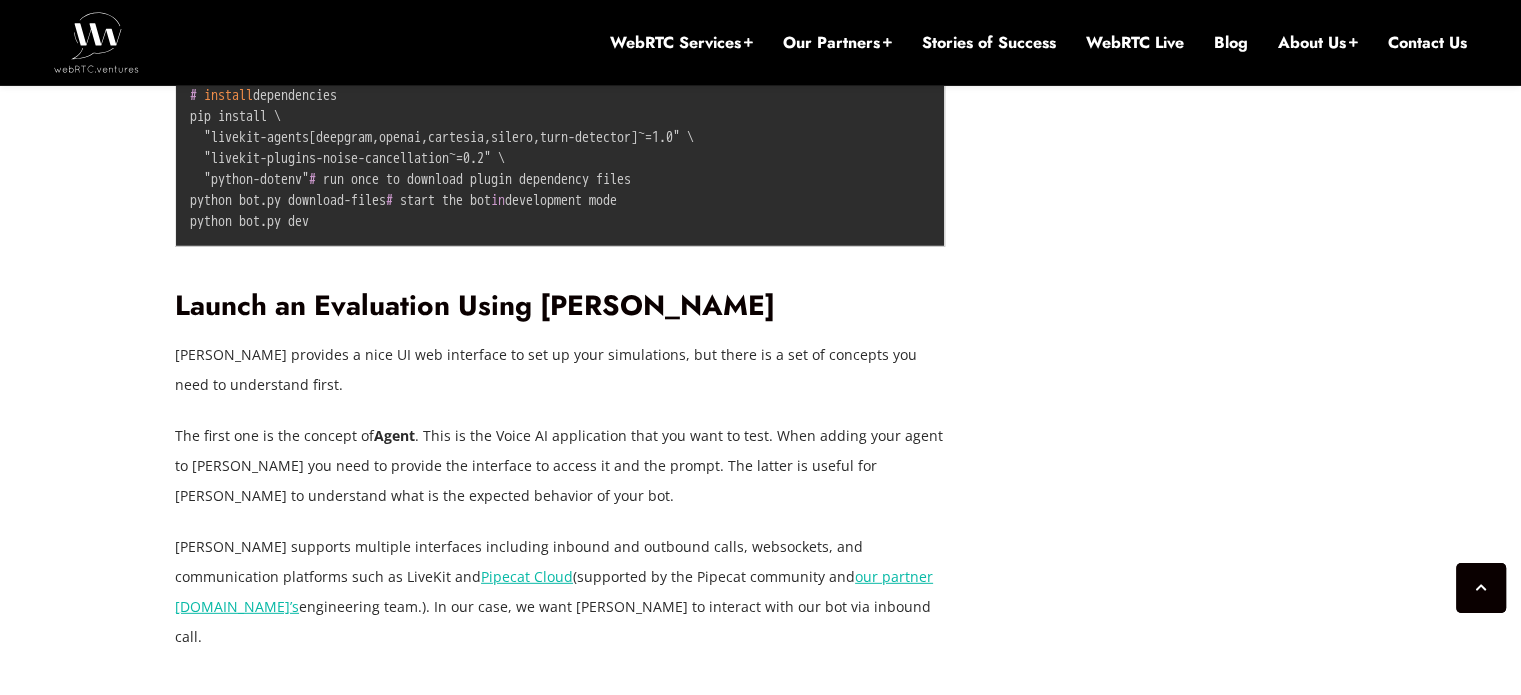 drag, startPoint x: 199, startPoint y: 276, endPoint x: 660, endPoint y: 283, distance: 461.05313 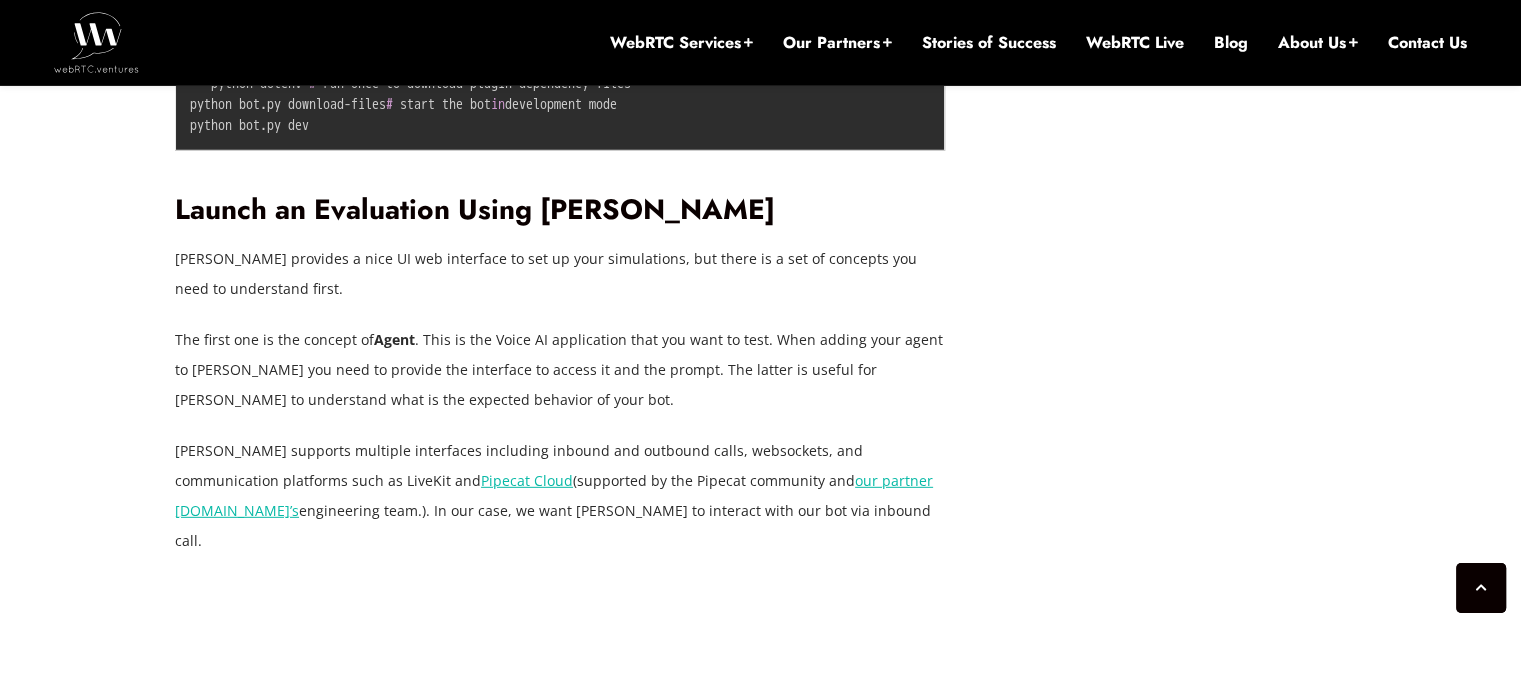 scroll, scrollTop: 5716, scrollLeft: 0, axis: vertical 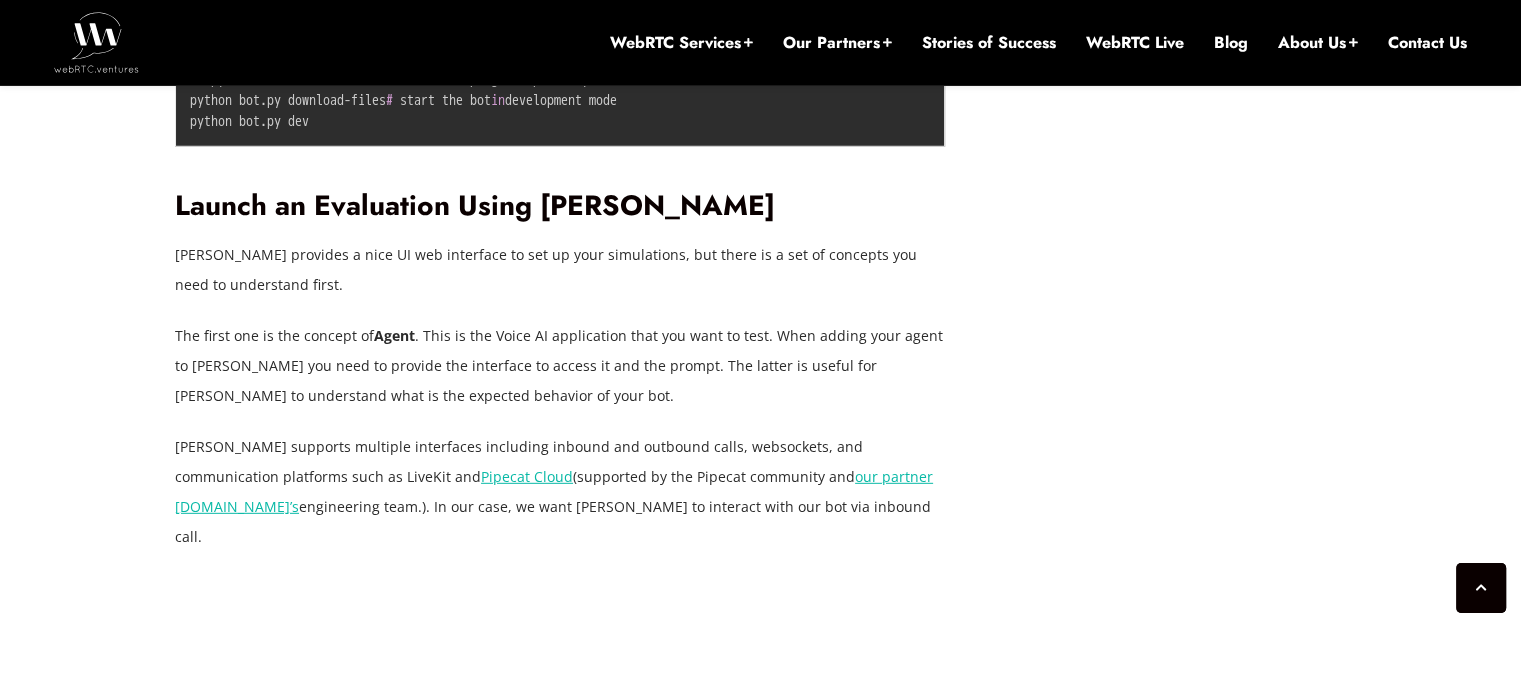 drag, startPoint x: 532, startPoint y: 265, endPoint x: 474, endPoint y: 267, distance: 58.034473 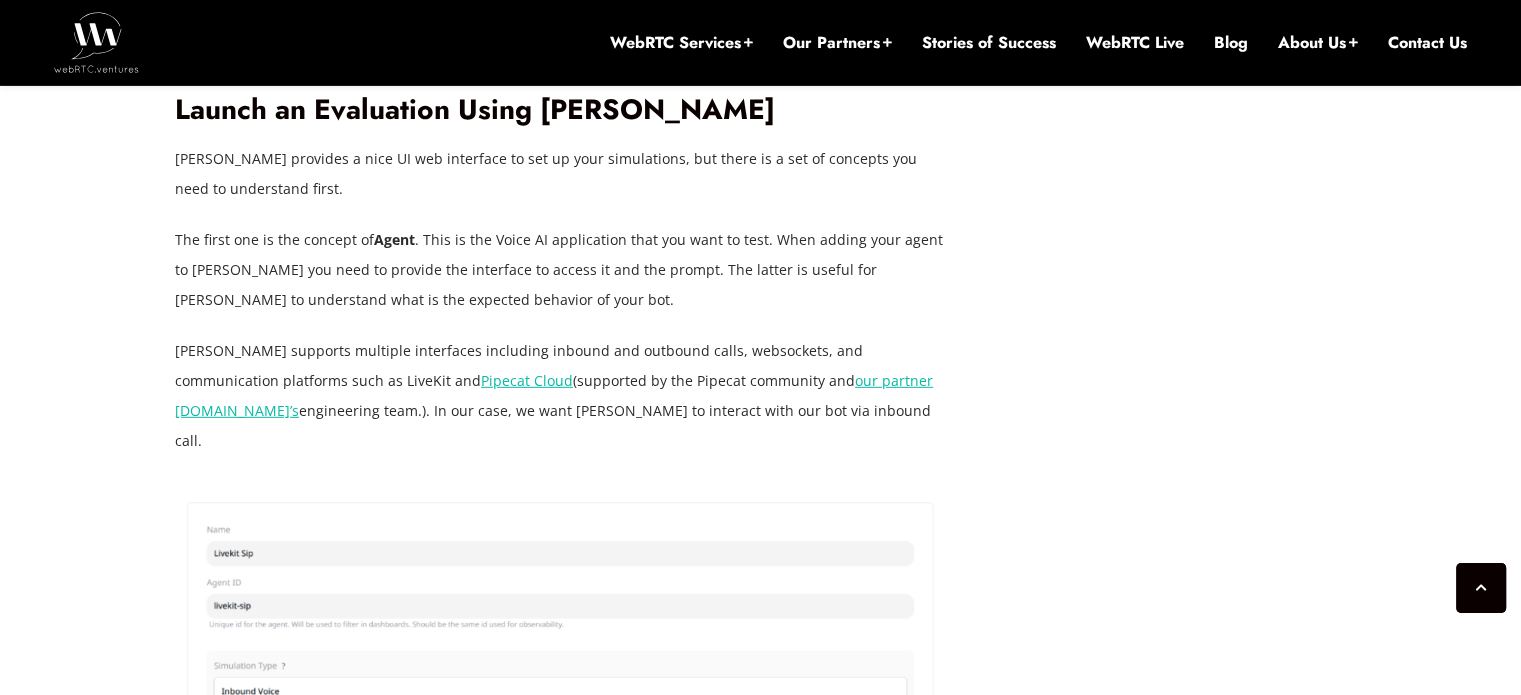 scroll, scrollTop: 5816, scrollLeft: 0, axis: vertical 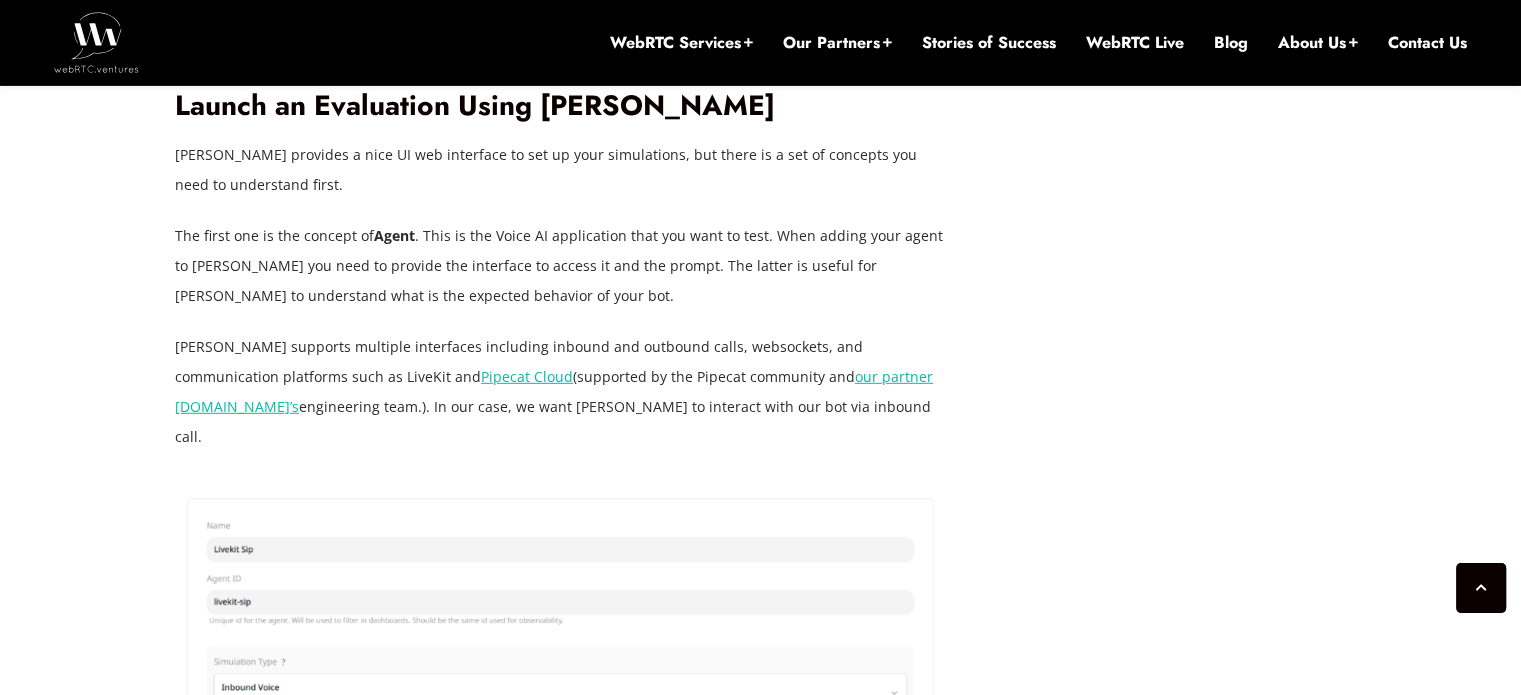 click on "We can configure the bot to run locally using the commands below:" at bounding box center [560, -166] 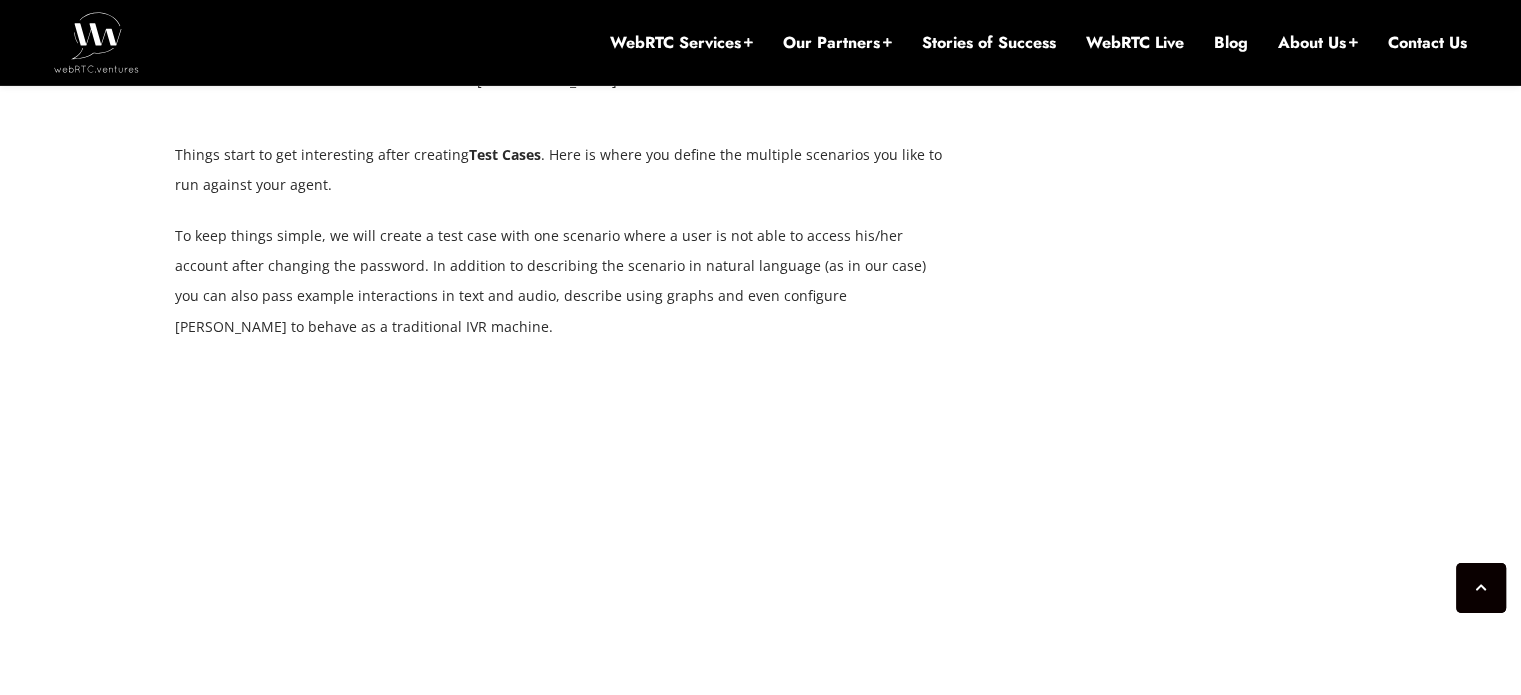 scroll, scrollTop: 7616, scrollLeft: 0, axis: vertical 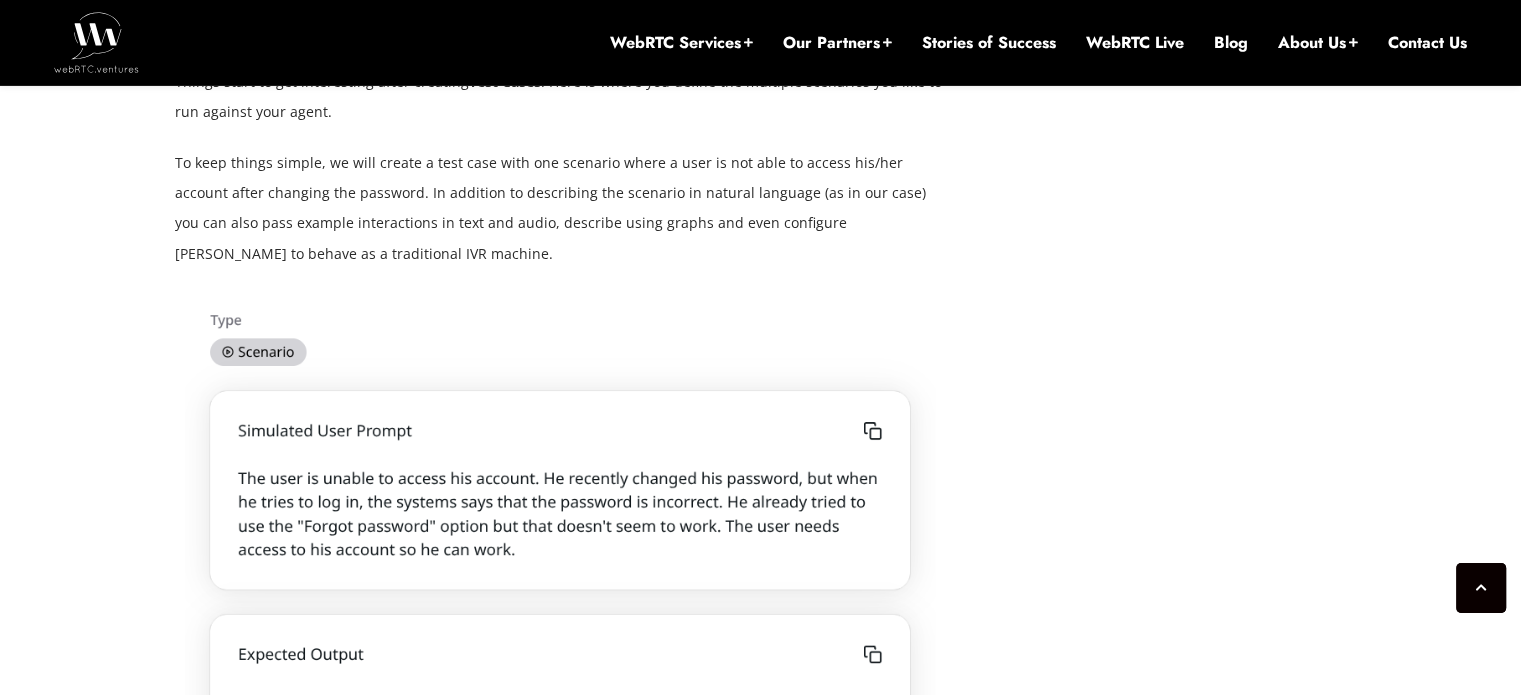 click on "Some of the available Simulated Personas in [GEOGRAPHIC_DATA]" at bounding box center (560, 8) 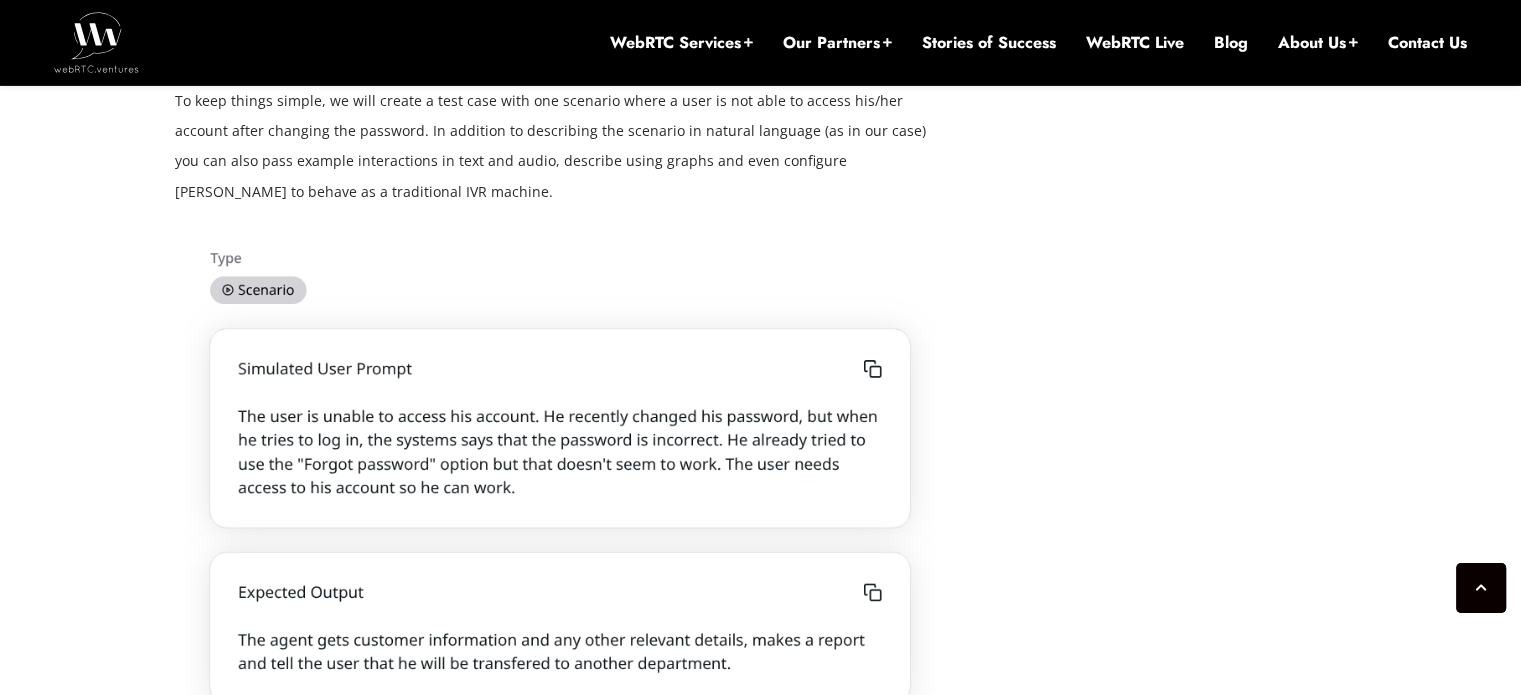 scroll, scrollTop: 7716, scrollLeft: 0, axis: vertical 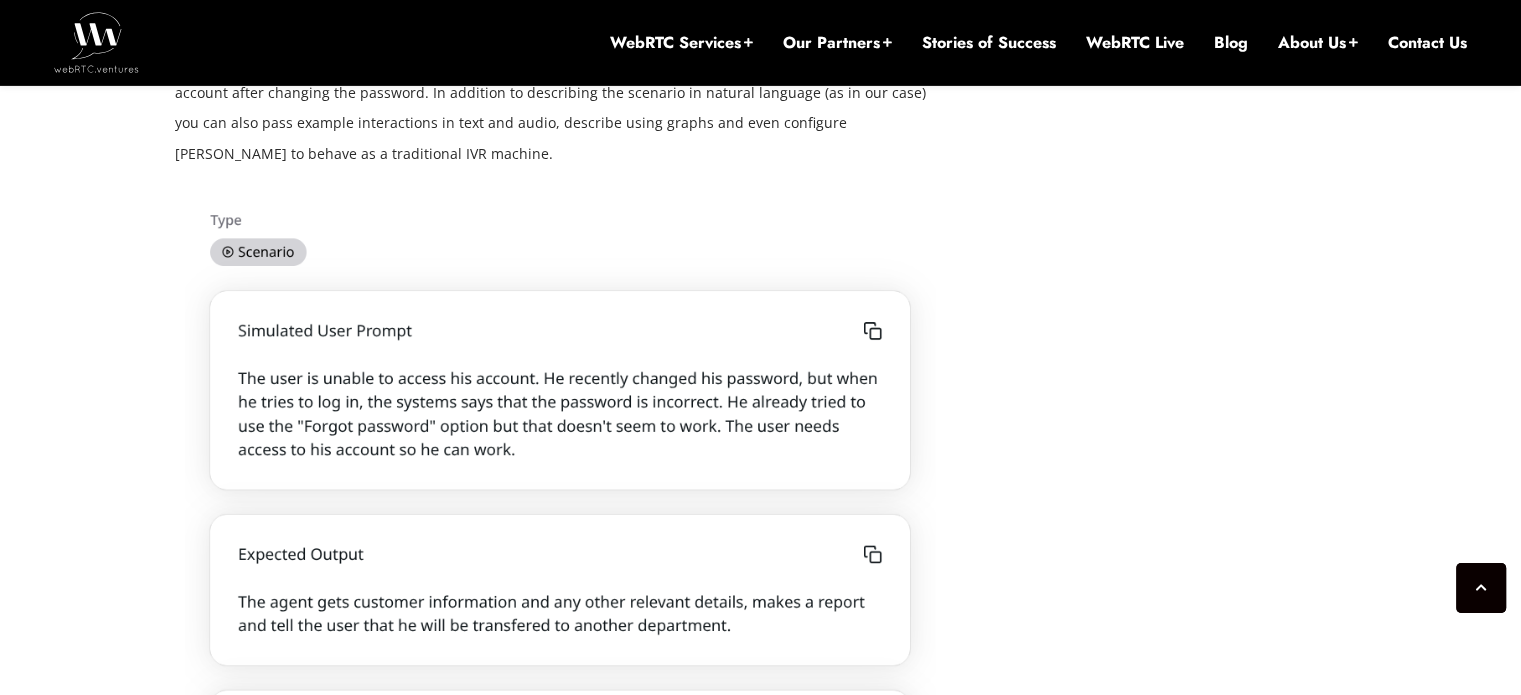drag, startPoint x: 360, startPoint y: 475, endPoint x: 386, endPoint y: 473, distance: 26.076809 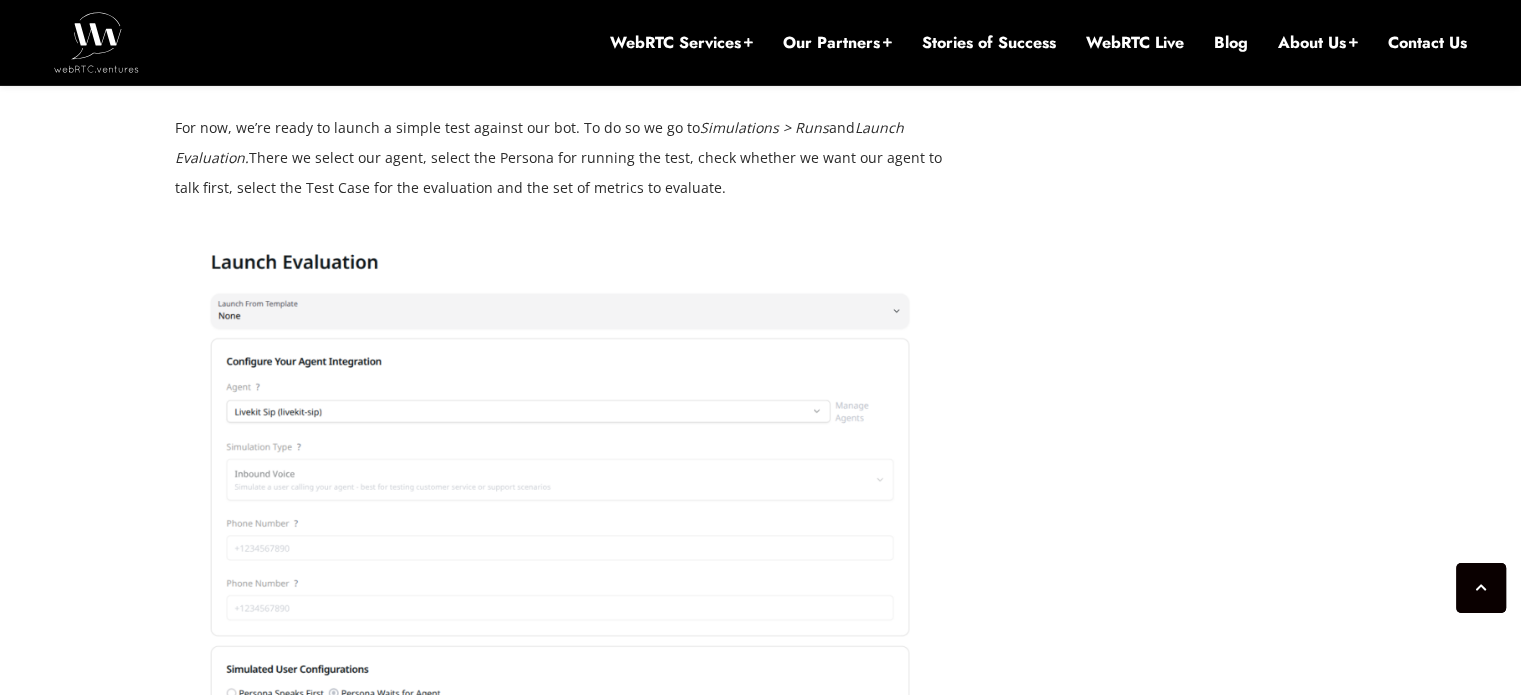 scroll, scrollTop: 8816, scrollLeft: 0, axis: vertical 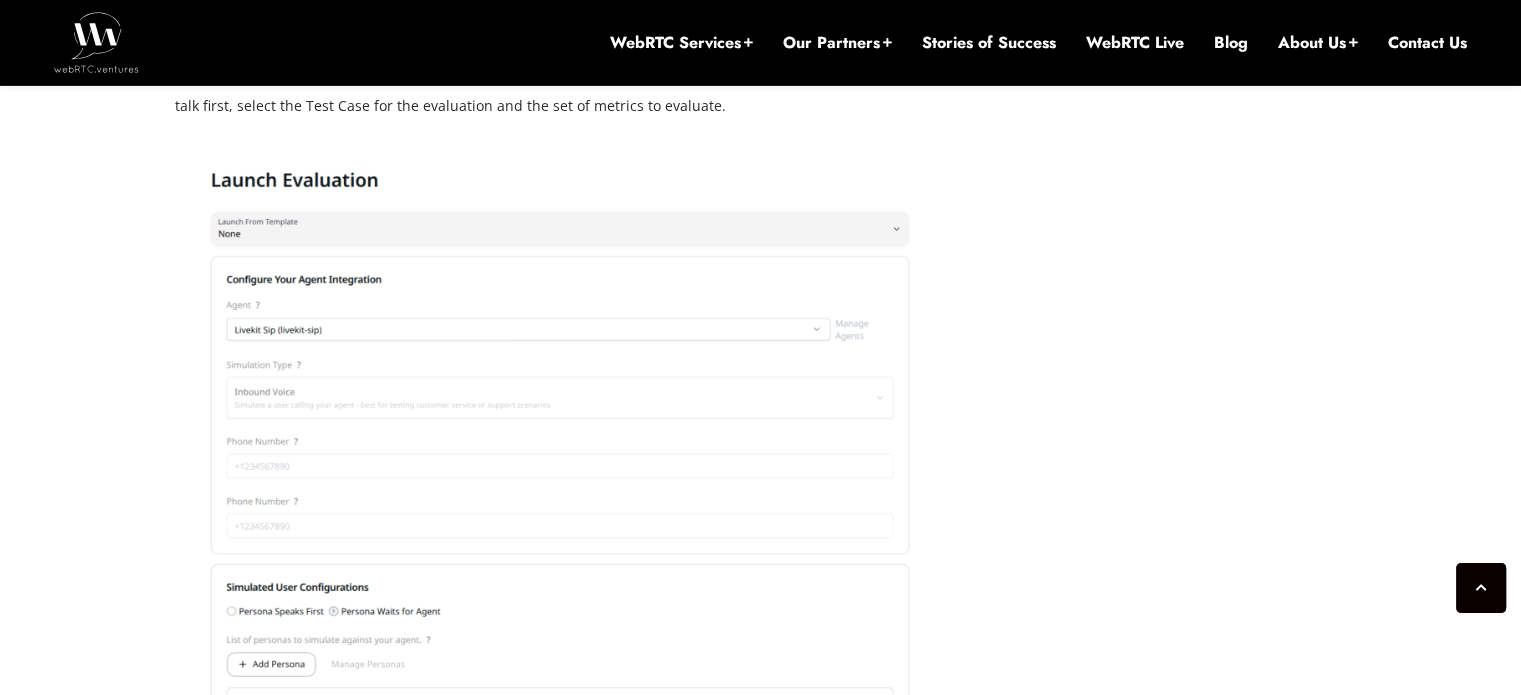 drag, startPoint x: 194, startPoint y: 352, endPoint x: 548, endPoint y: 384, distance: 355.4434 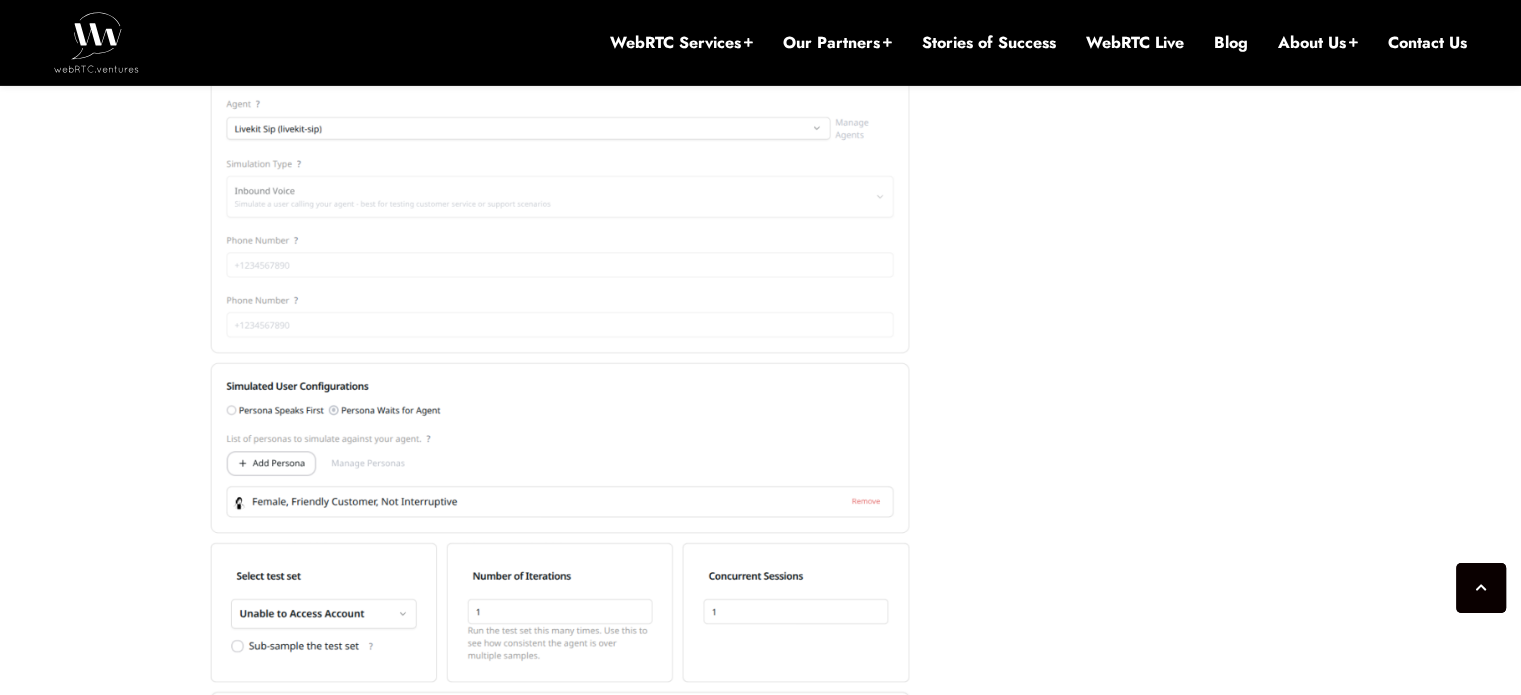 scroll, scrollTop: 9016, scrollLeft: 0, axis: vertical 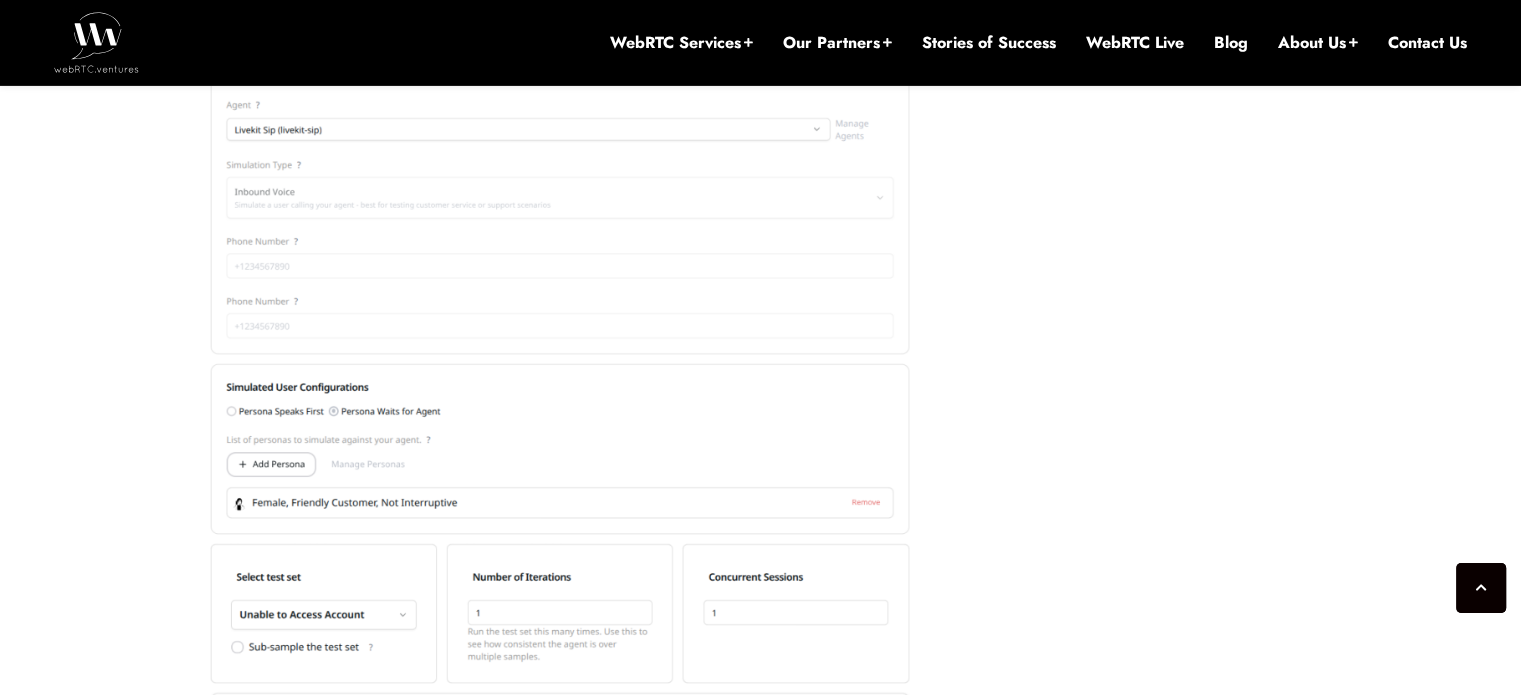 drag, startPoint x: 306, startPoint y: 306, endPoint x: 749, endPoint y: 346, distance: 444.80222 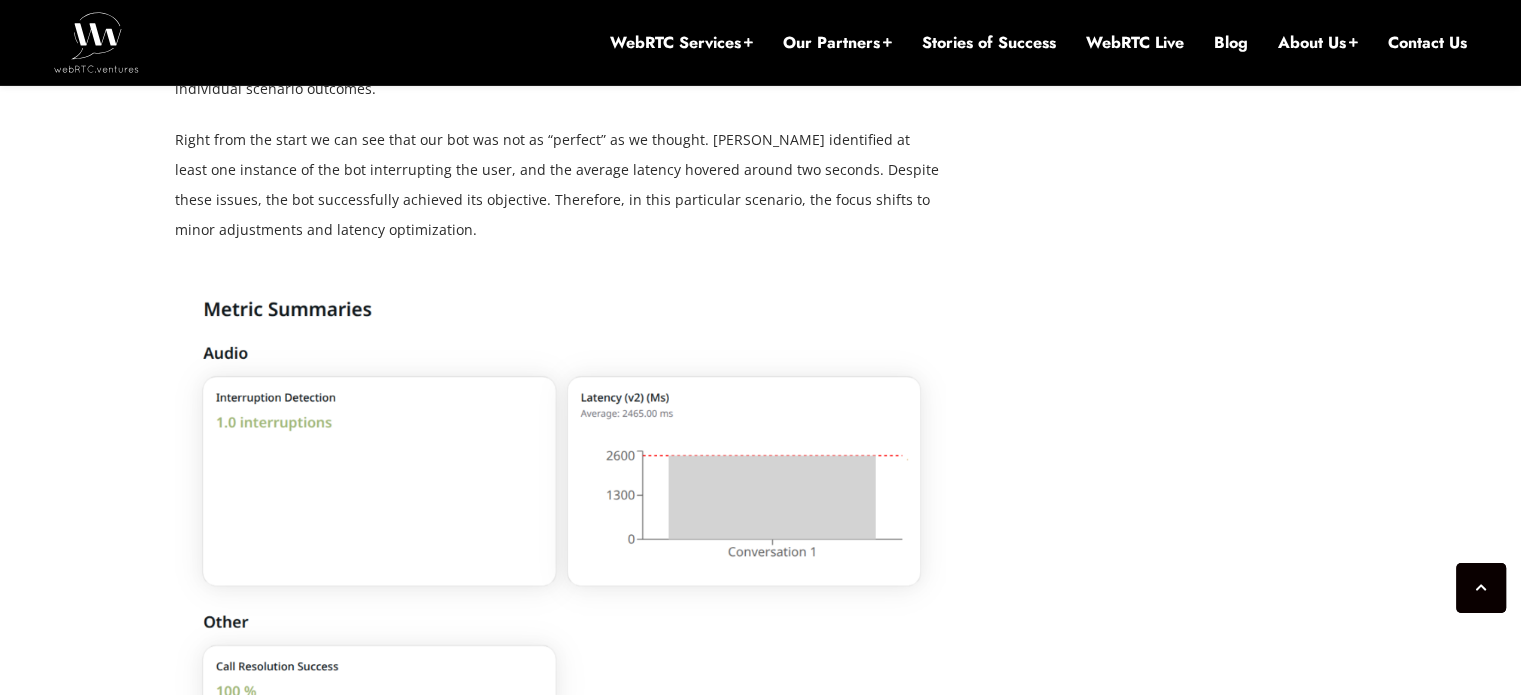 scroll, scrollTop: 10016, scrollLeft: 0, axis: vertical 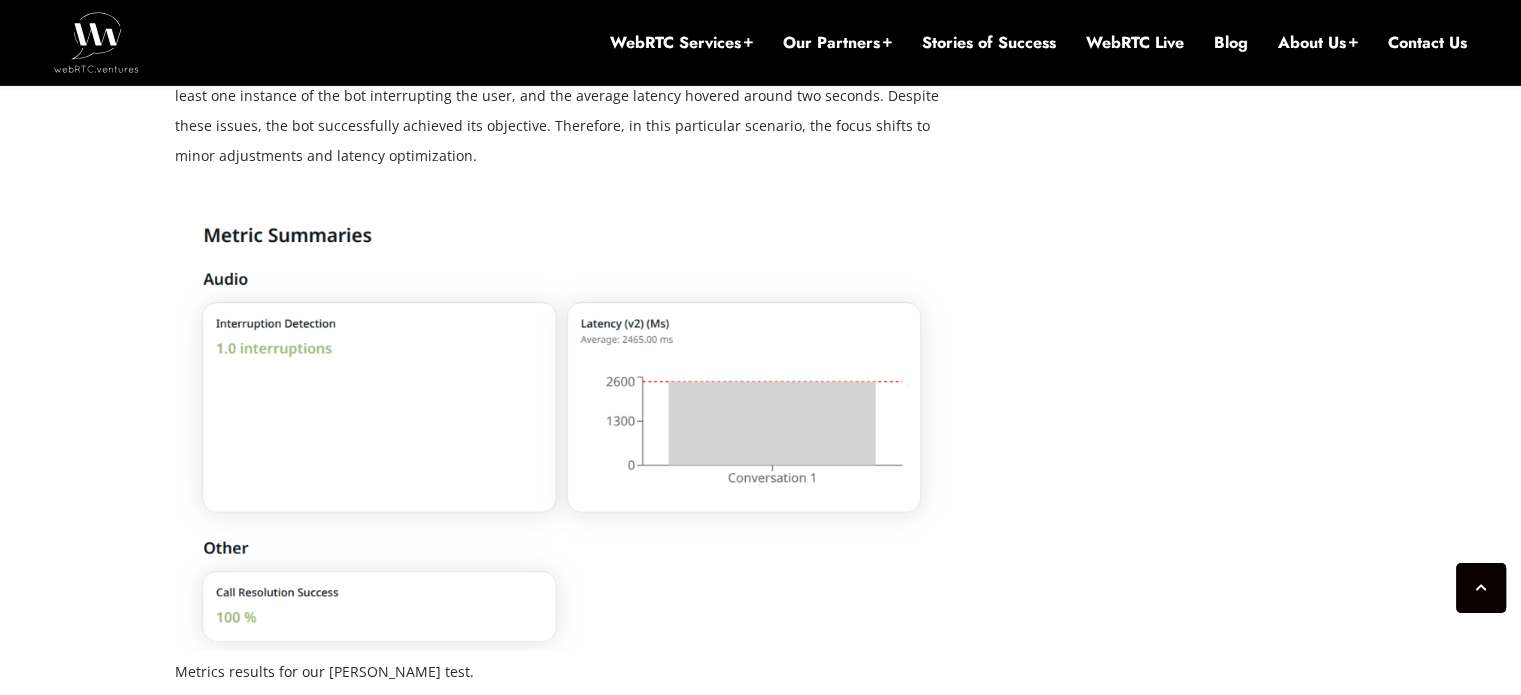 click on "Configuration page for launching [PERSON_NAME] evaluations." at bounding box center (560, -596) 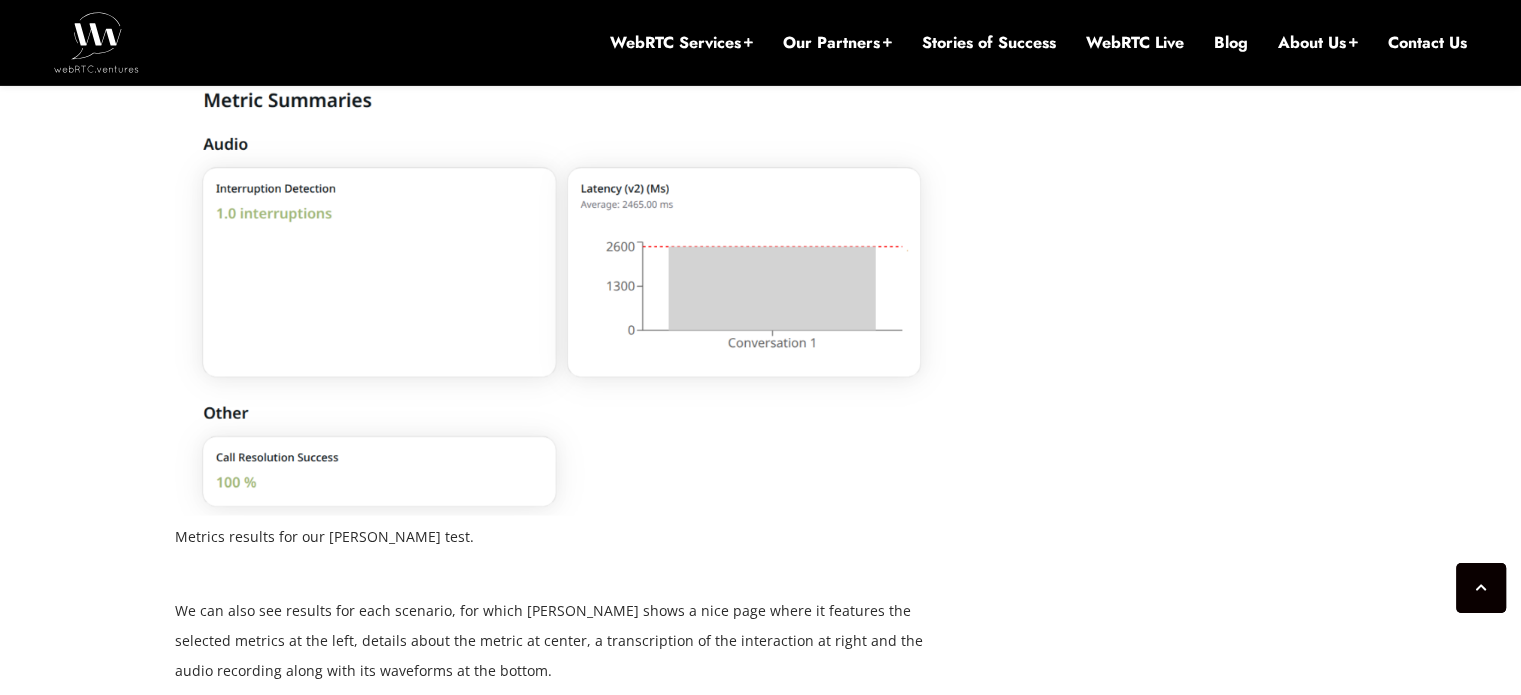 scroll, scrollTop: 10216, scrollLeft: 0, axis: vertical 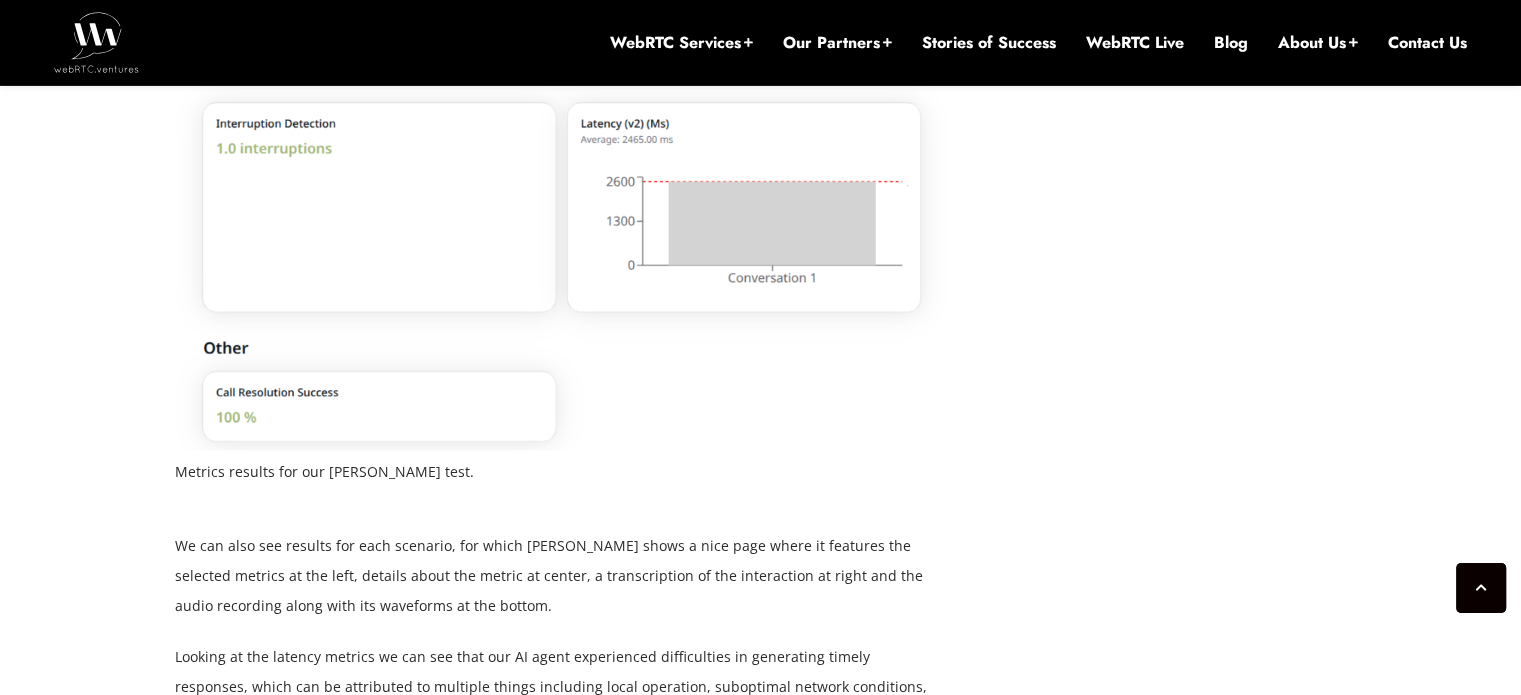 drag, startPoint x: 312, startPoint y: 286, endPoint x: 356, endPoint y: 282, distance: 44.181442 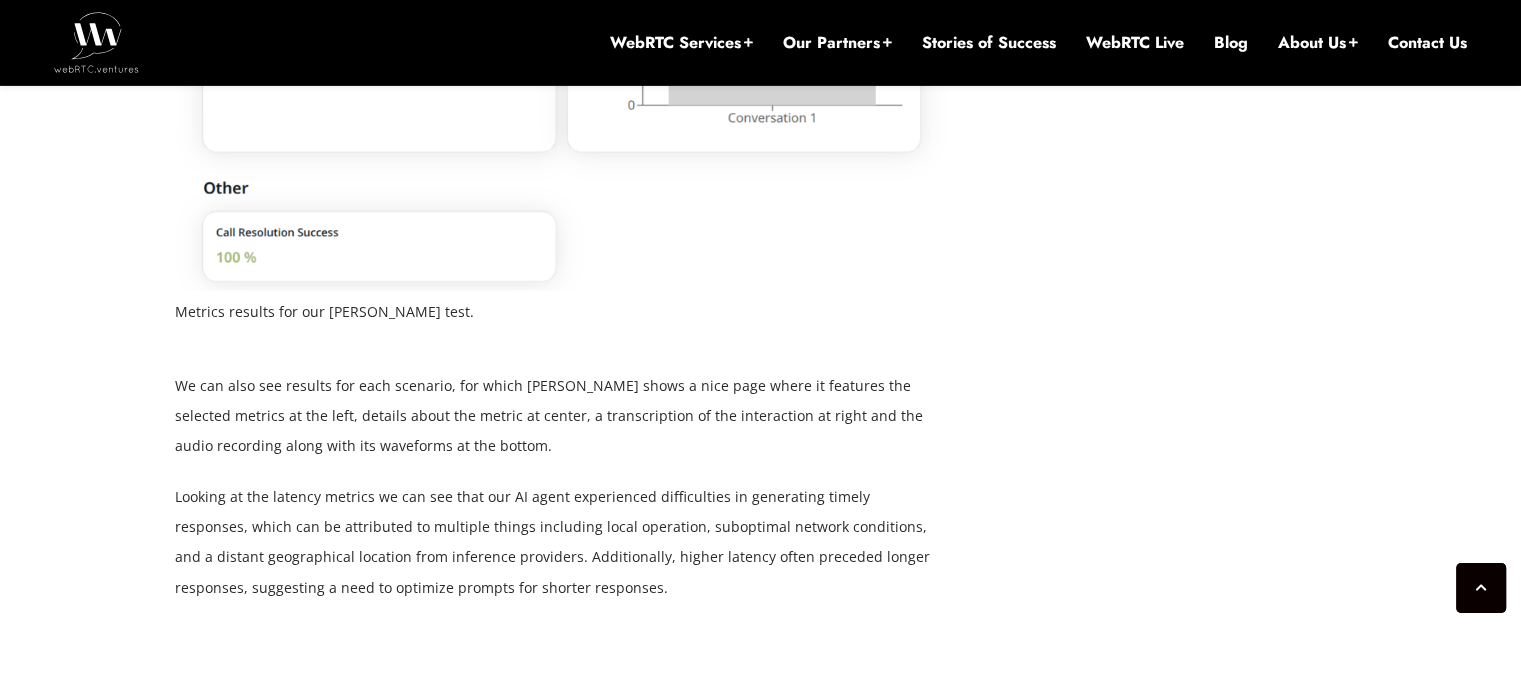 scroll, scrollTop: 10416, scrollLeft: 0, axis: vertical 